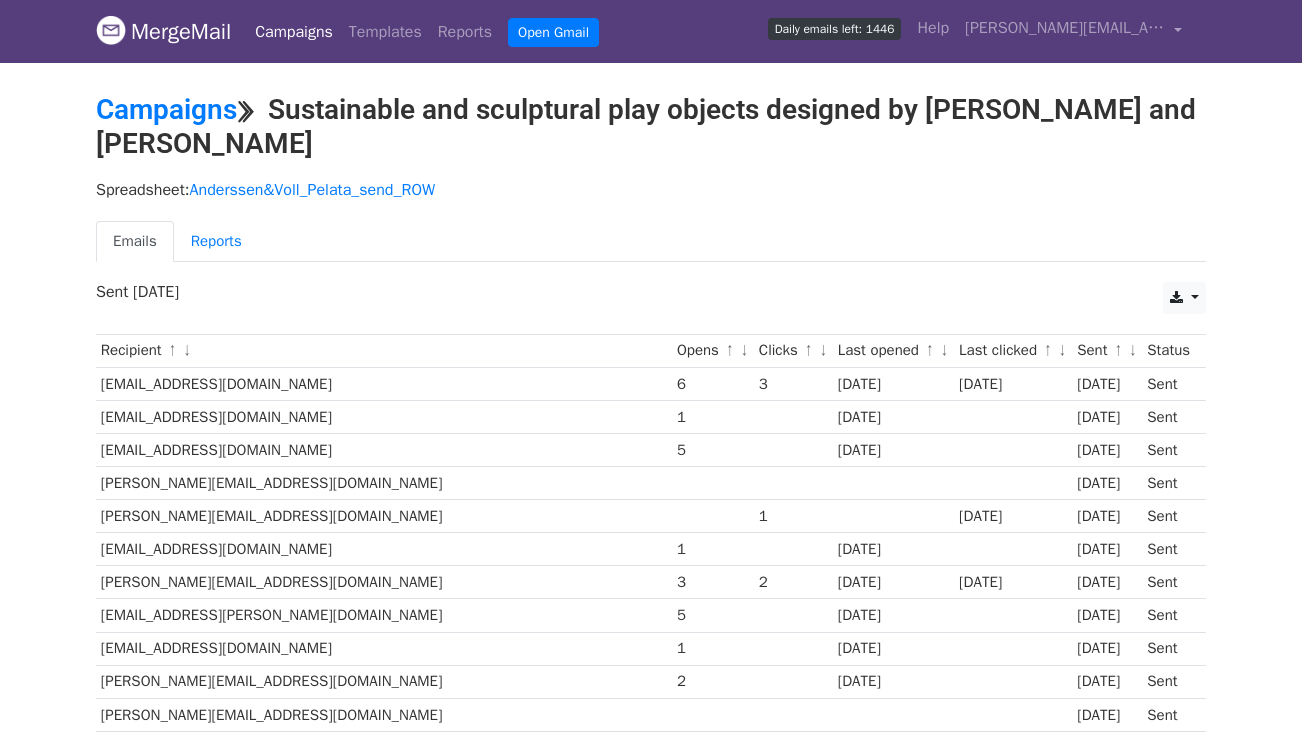 scroll, scrollTop: 0, scrollLeft: 0, axis: both 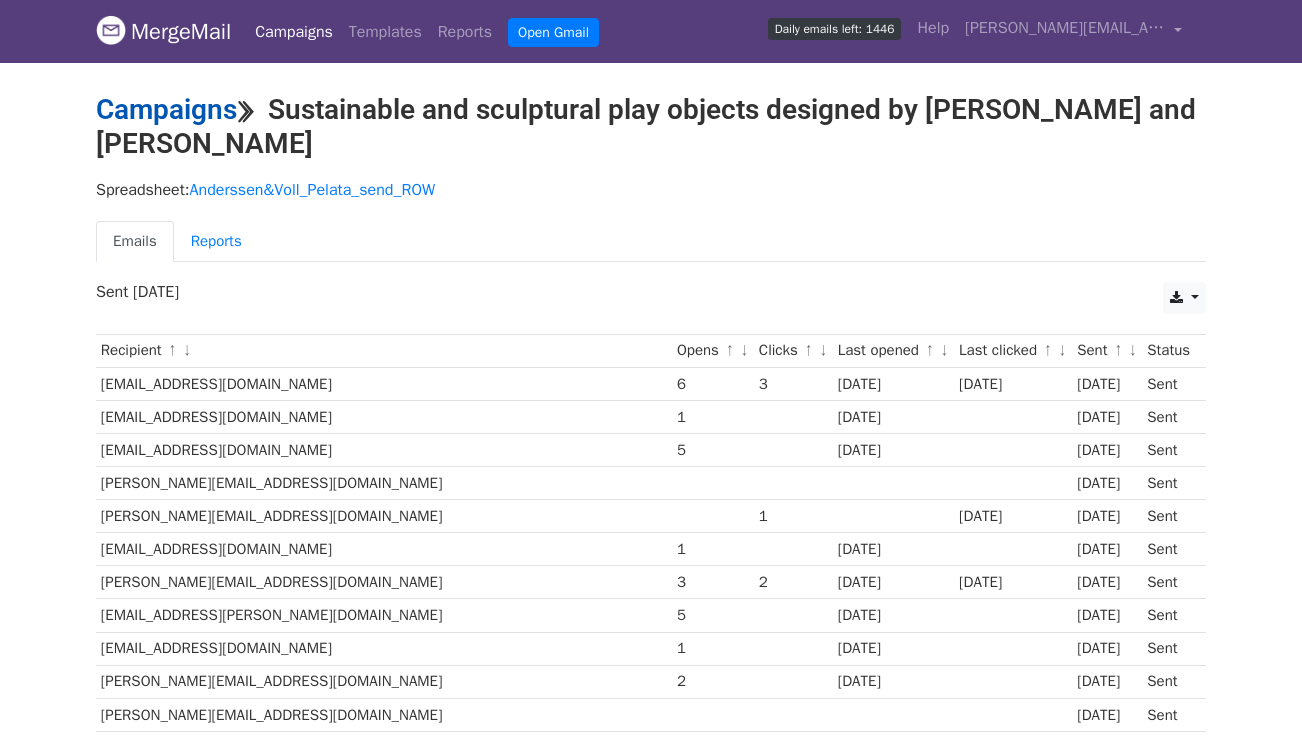 click on "Campaigns" at bounding box center [166, 109] 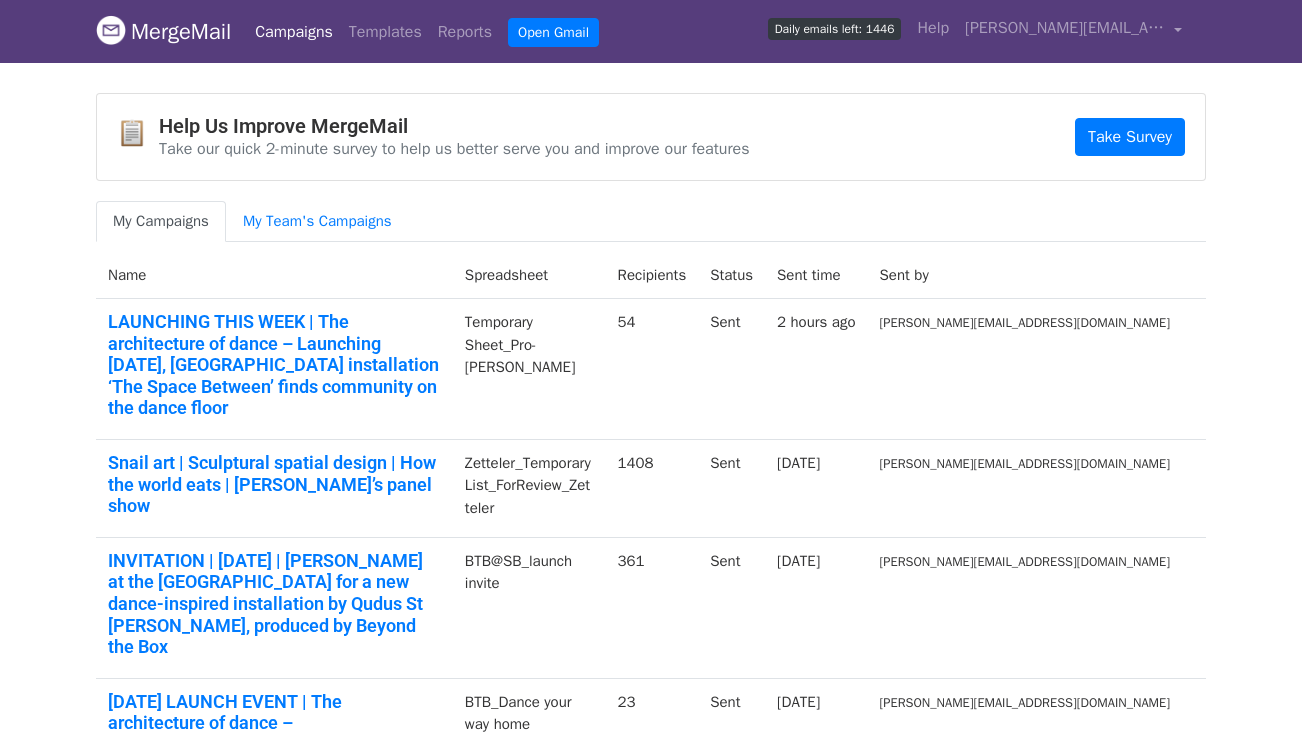 scroll, scrollTop: 0, scrollLeft: 0, axis: both 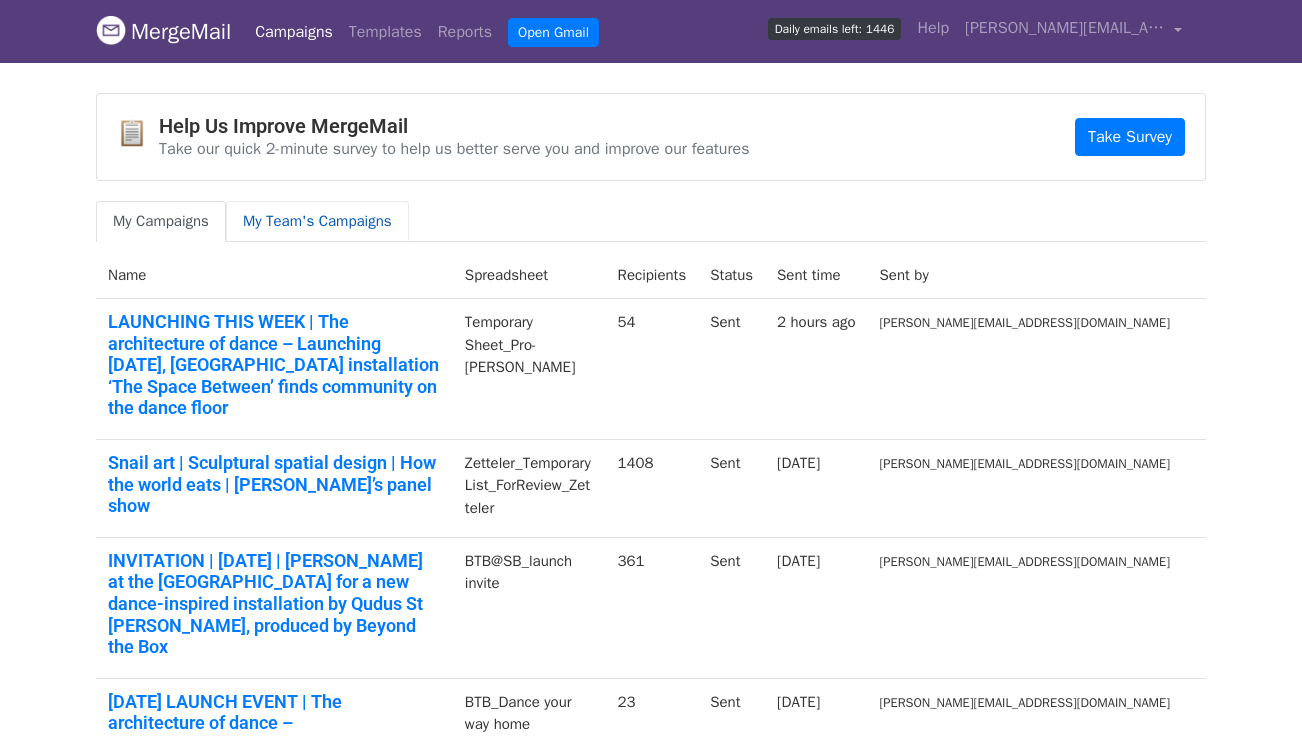 click on "My Team's Campaigns" at bounding box center [317, 221] 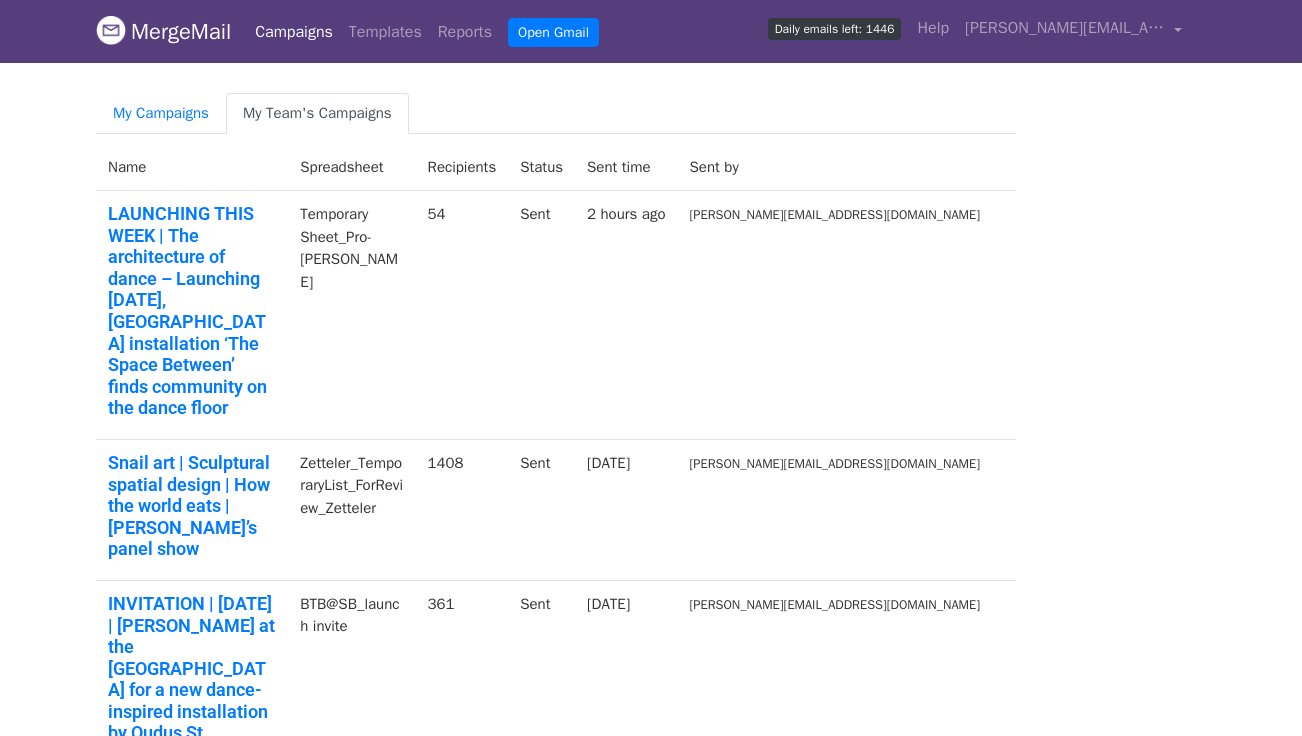 scroll, scrollTop: 0, scrollLeft: 0, axis: both 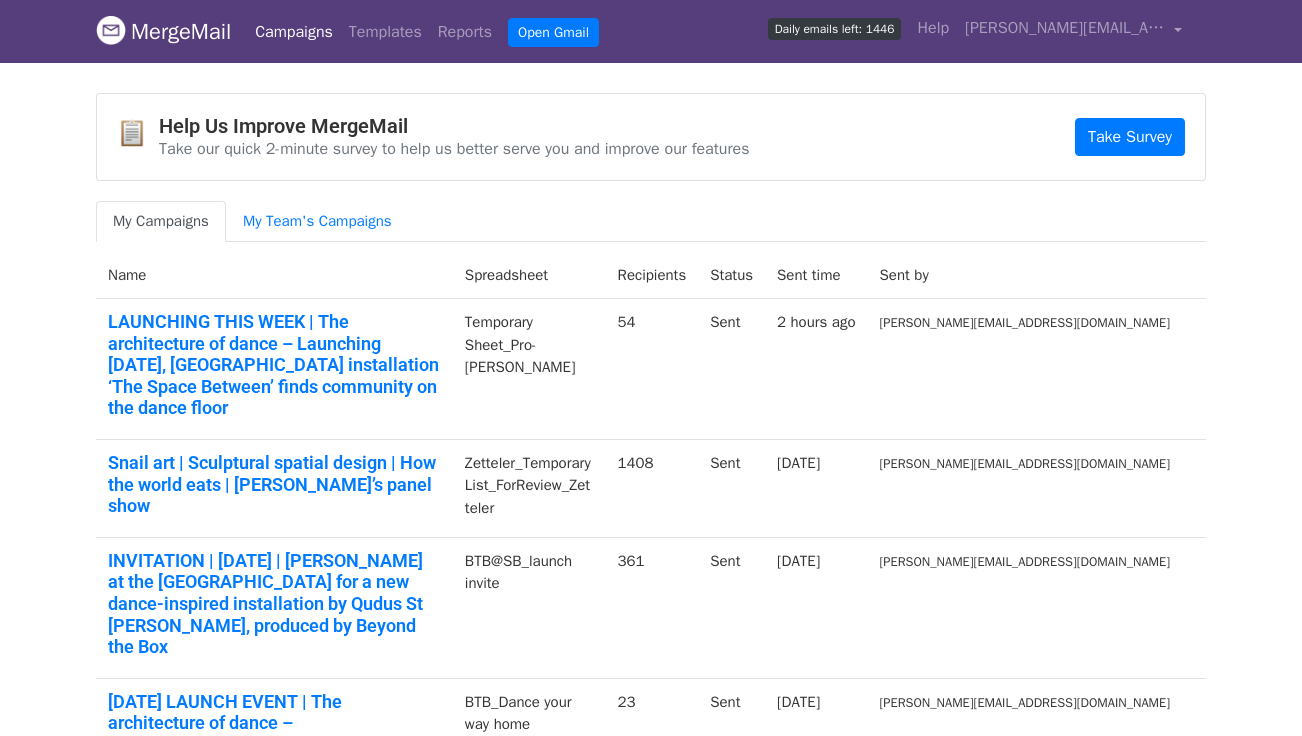 click on "MergeMail" at bounding box center [163, 32] 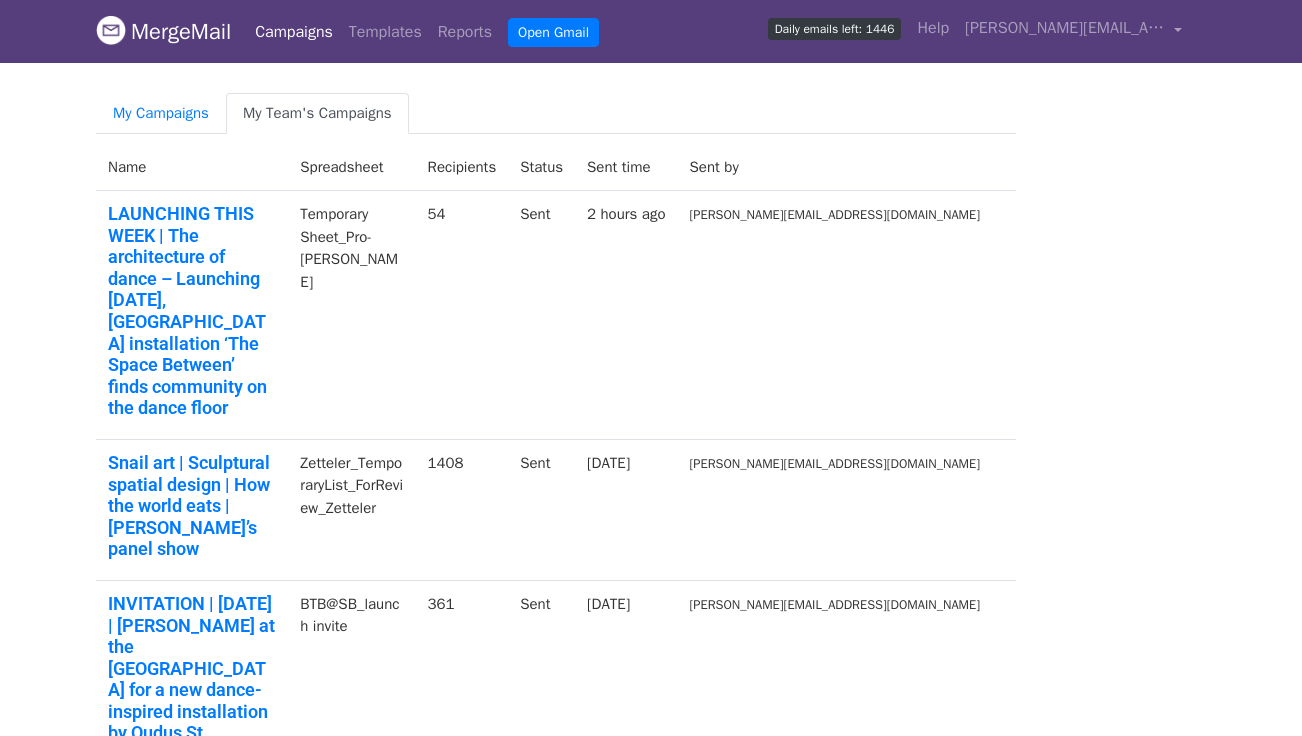 click on "LAUNCHING THIS WEEK | The architecture of dance – Launching [DATE], [GEOGRAPHIC_DATA] installation ‘The Space Between’ finds community on the dance floor" at bounding box center [192, 311] 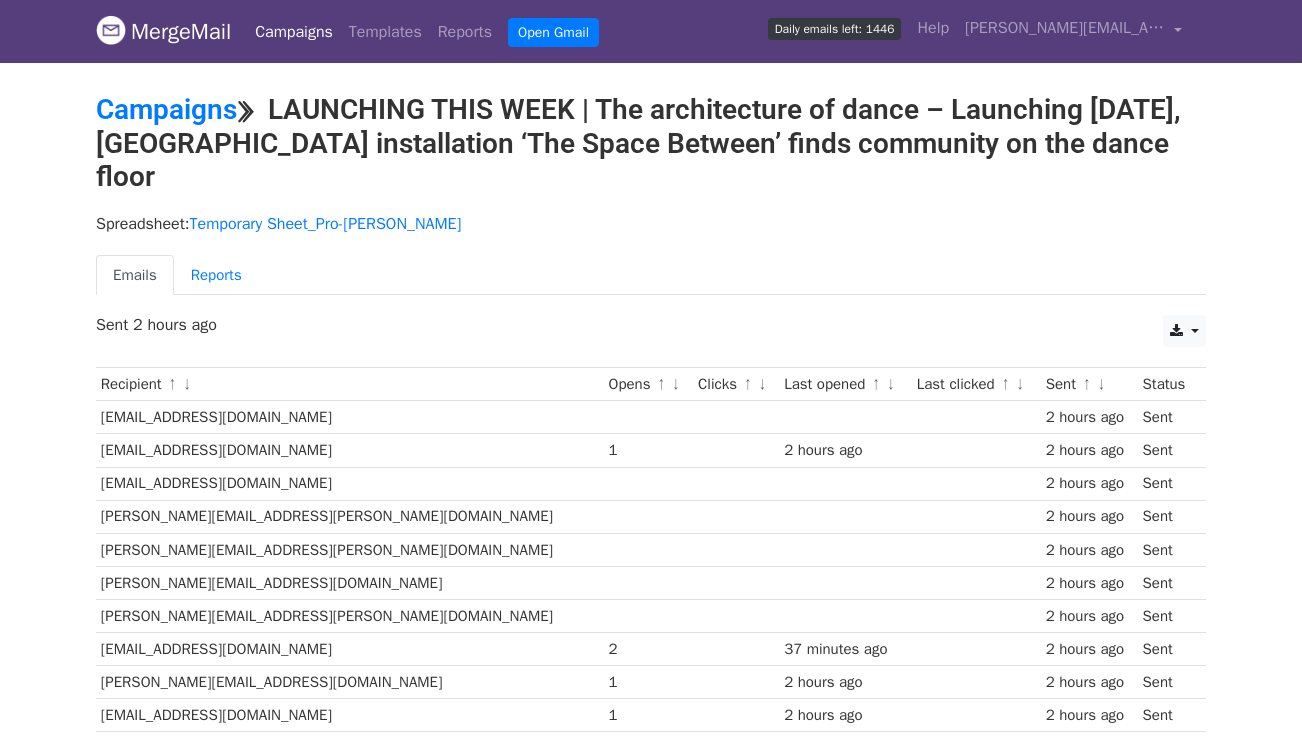 scroll, scrollTop: 41, scrollLeft: 0, axis: vertical 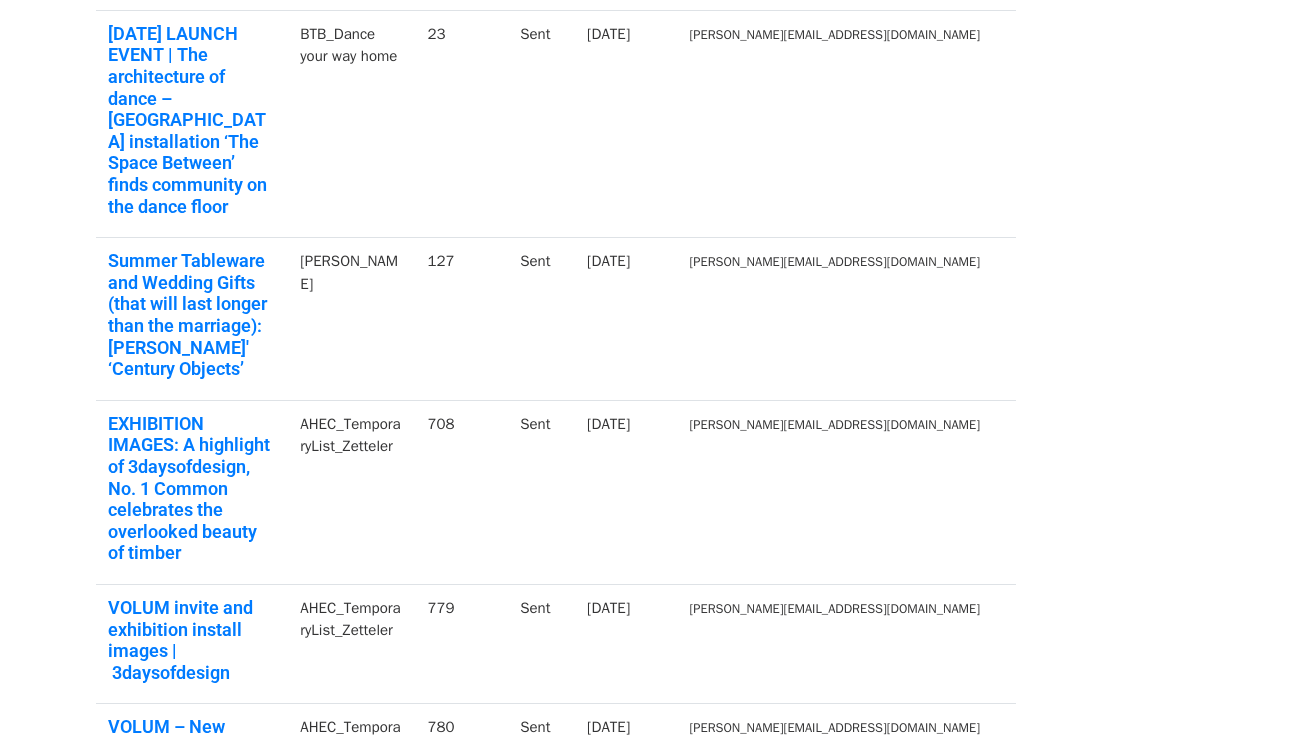 click on "2" at bounding box center (147, 1095) 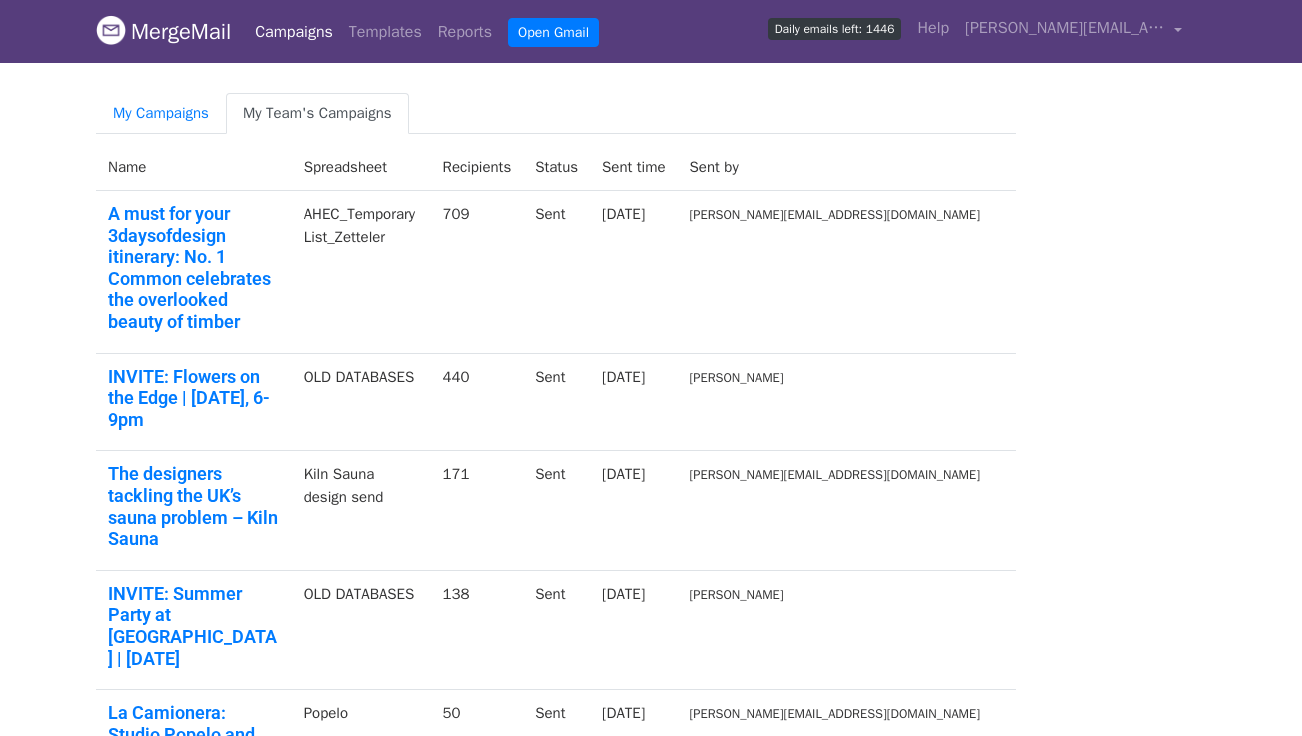 scroll, scrollTop: 0, scrollLeft: 0, axis: both 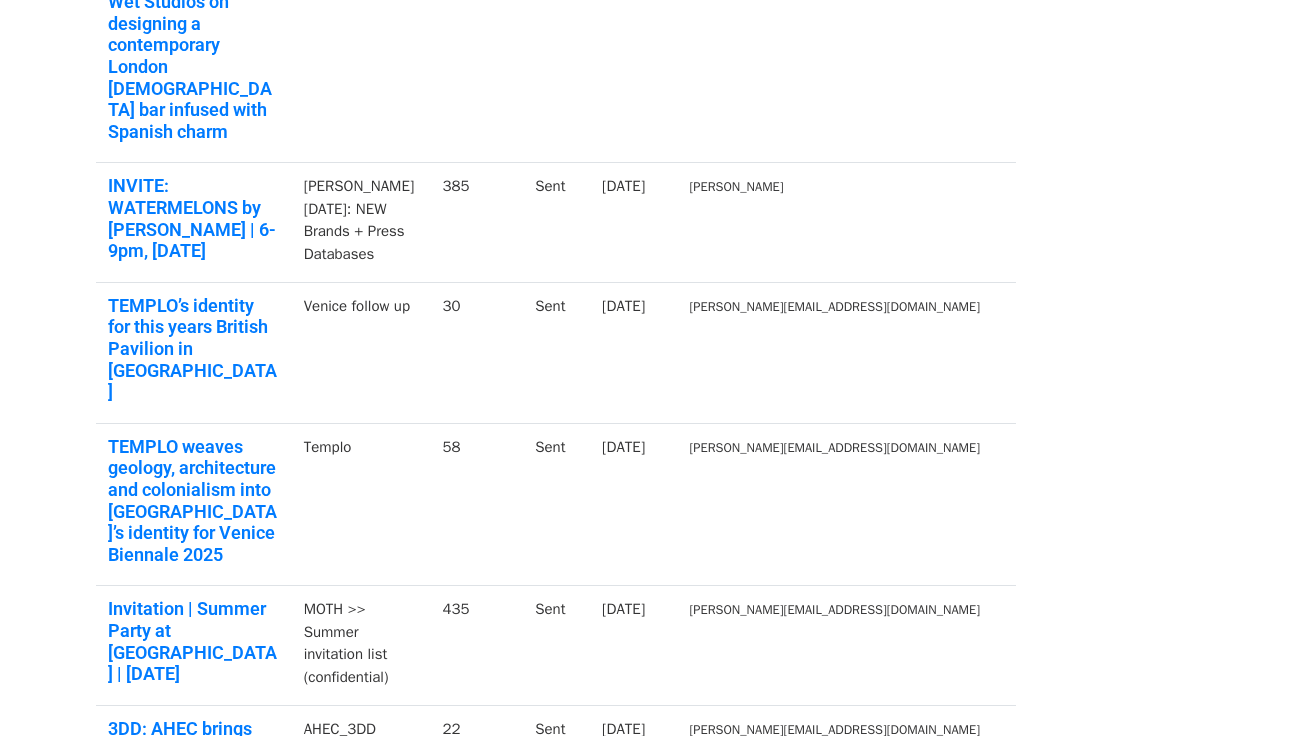 click on "3" at bounding box center (307, 988) 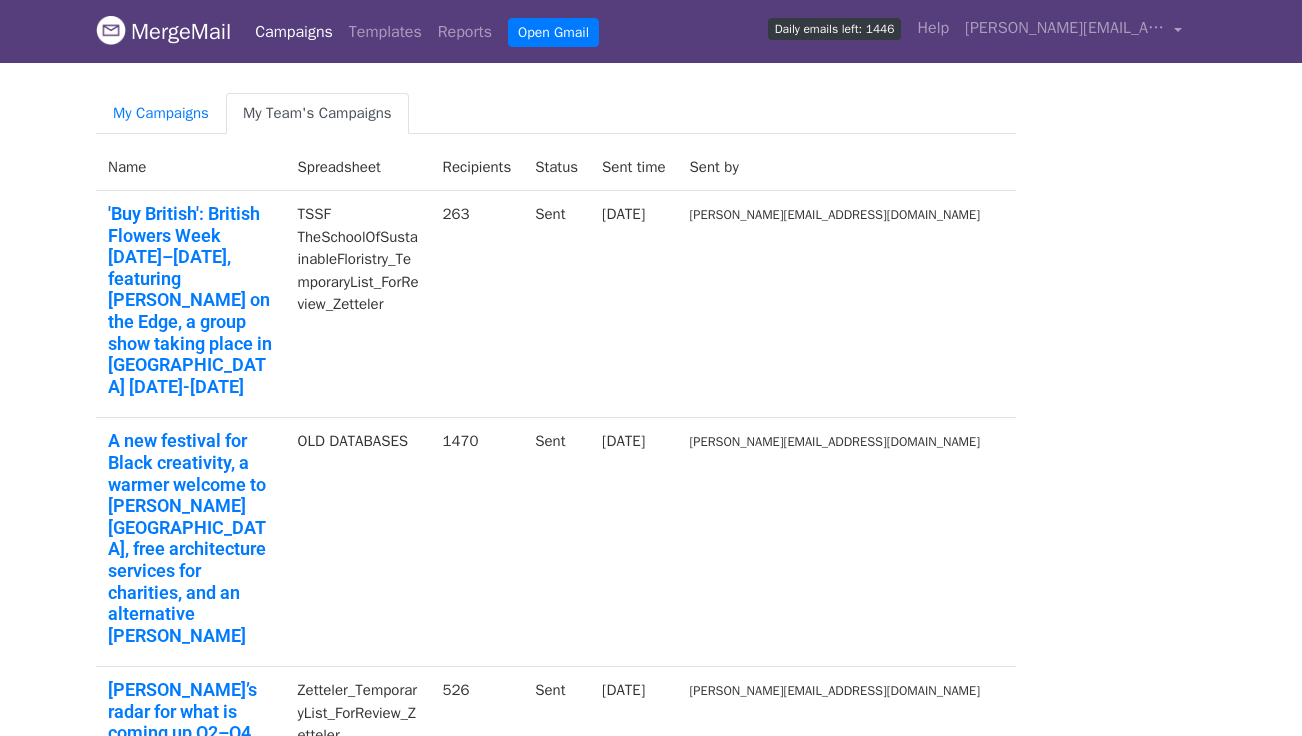 scroll, scrollTop: 0, scrollLeft: 0, axis: both 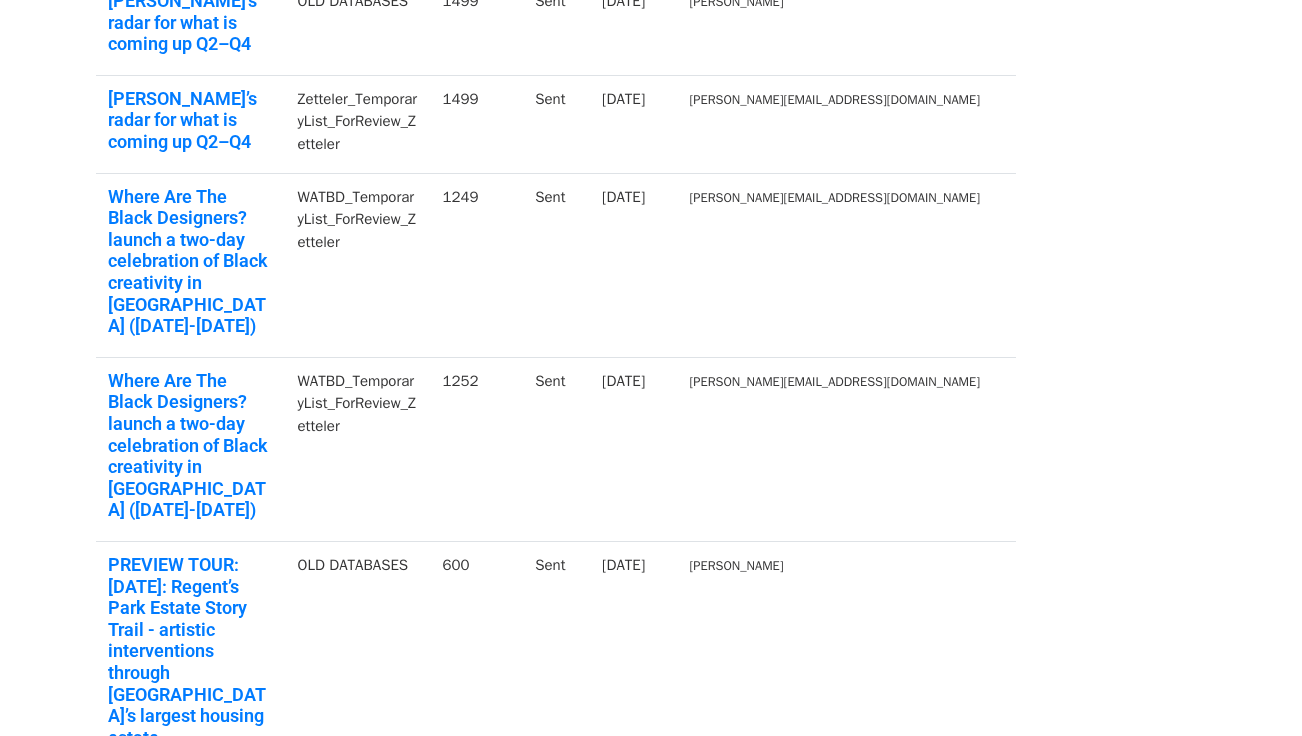 click on "1" at bounding box center (239, 1149) 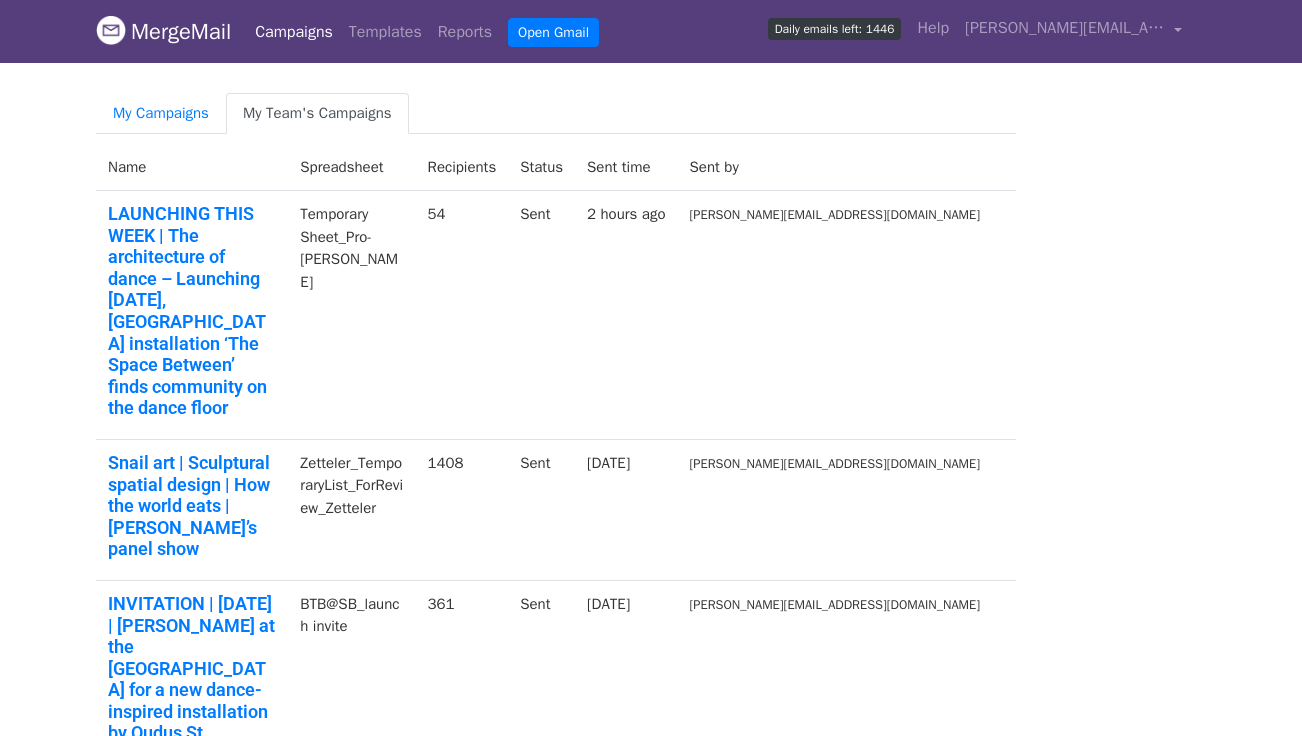 scroll, scrollTop: 0, scrollLeft: 0, axis: both 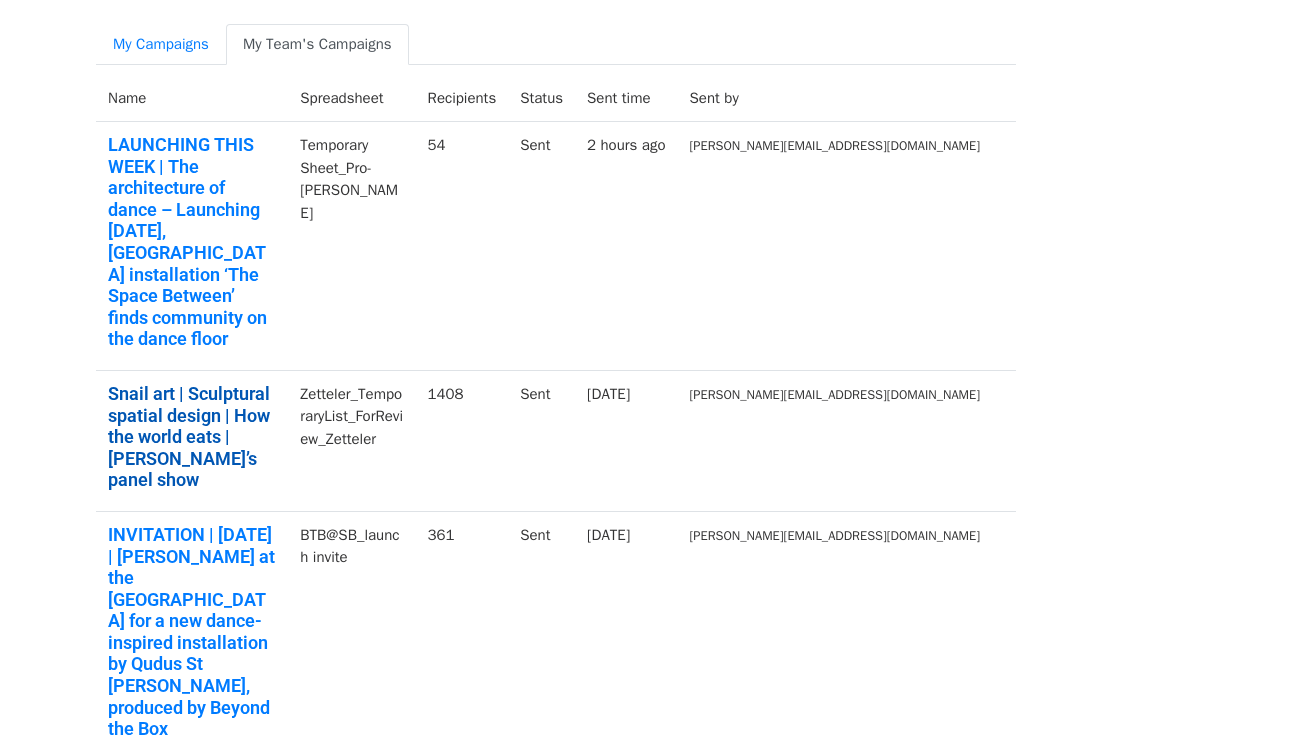 click on "Snail art | Sculptural spatial design | How the world eats | [PERSON_NAME]’s panel show" at bounding box center [192, 437] 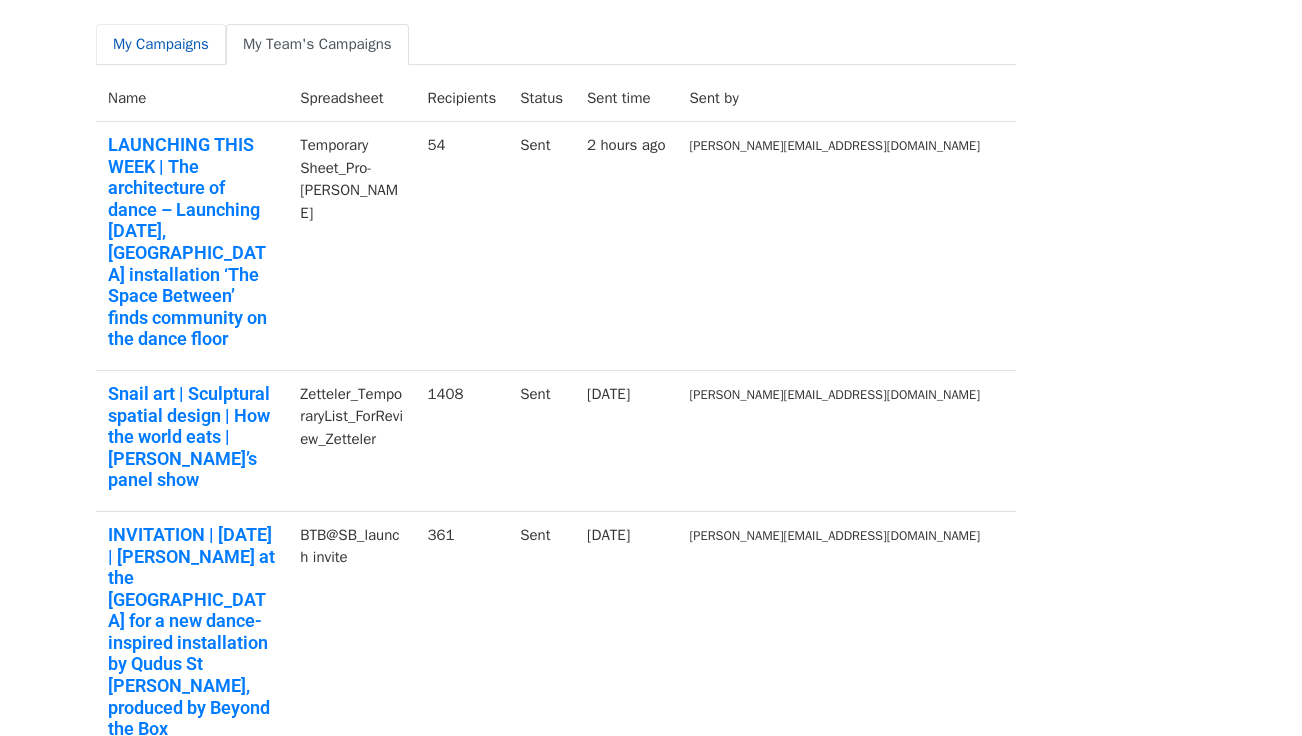 click on "My Campaigns" at bounding box center (161, 44) 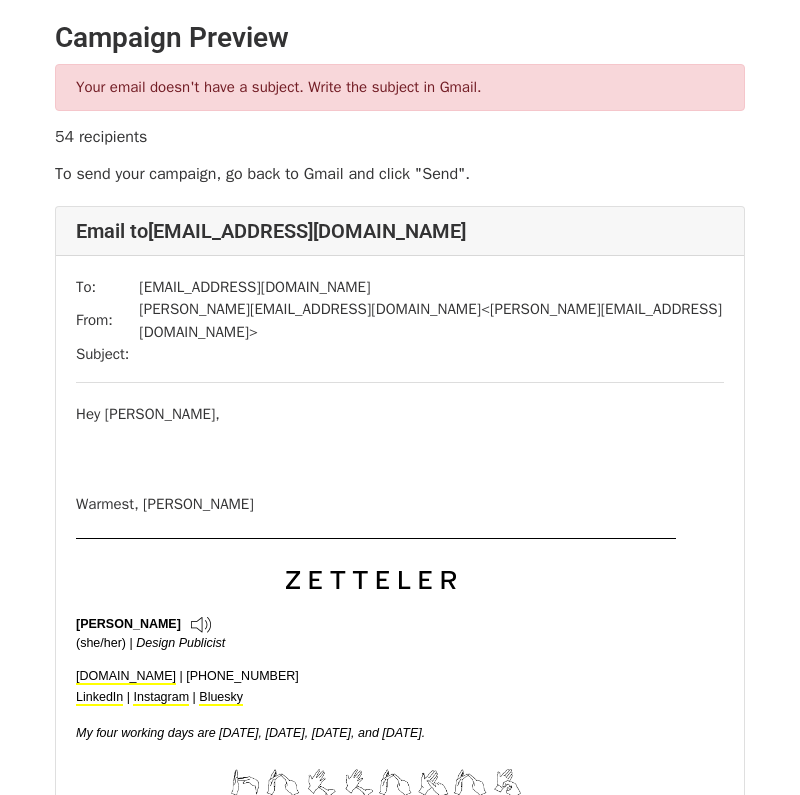 scroll, scrollTop: 0, scrollLeft: 0, axis: both 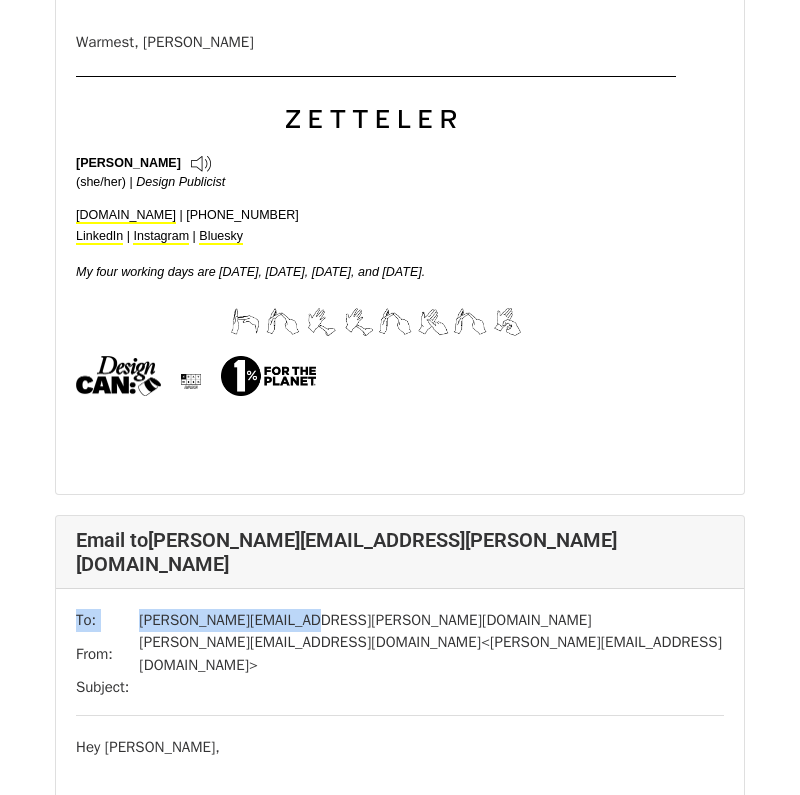 drag, startPoint x: 320, startPoint y: 527, endPoint x: 109, endPoint y: 494, distance: 213.56497 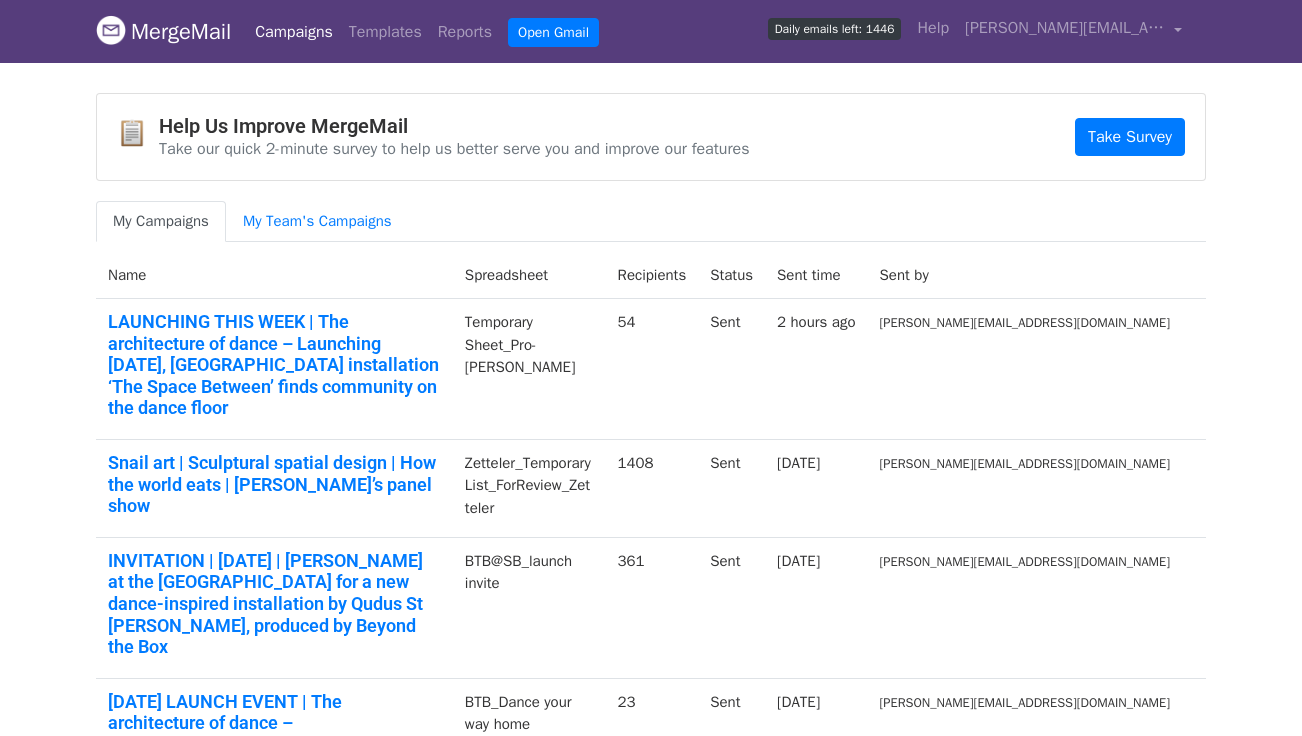 scroll, scrollTop: 0, scrollLeft: 0, axis: both 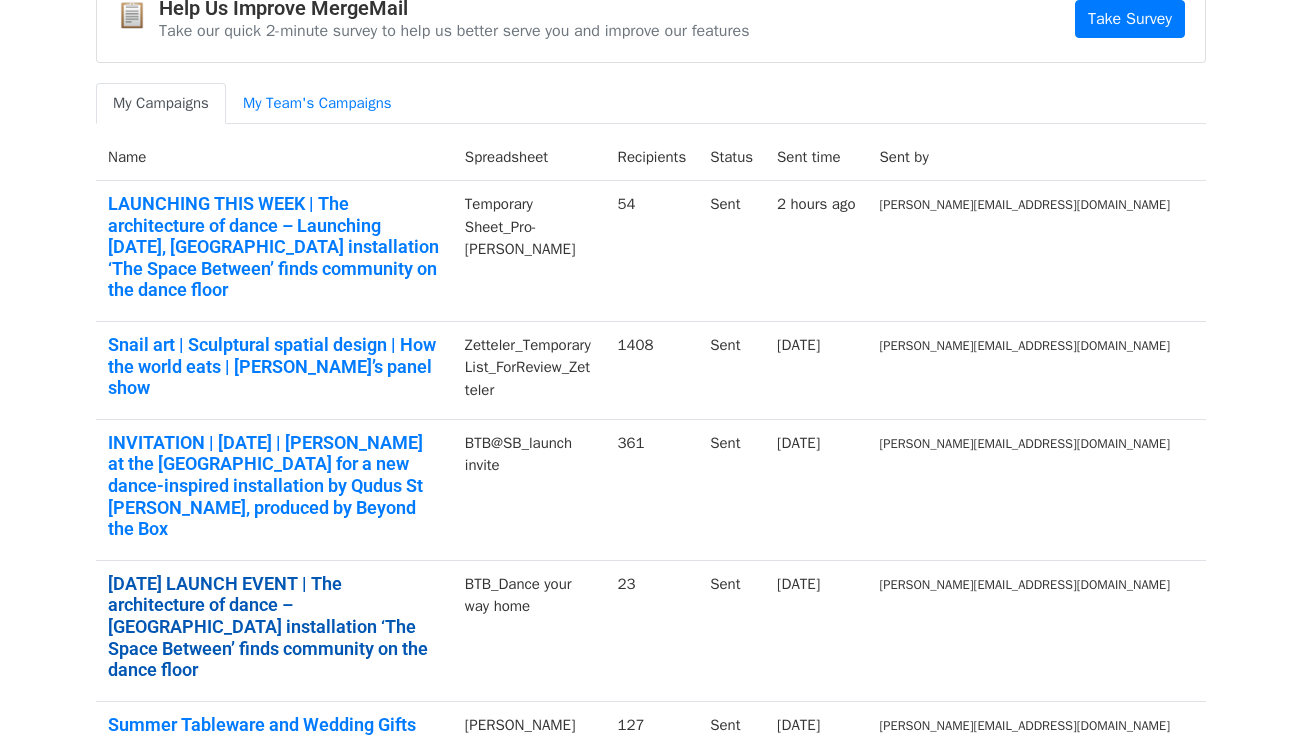 click on "JULY 24th LAUNCH EVENT | The architecture of dance – Southbank Centre installation ‘The Space Between’ finds community on the dance floor" at bounding box center [274, 627] 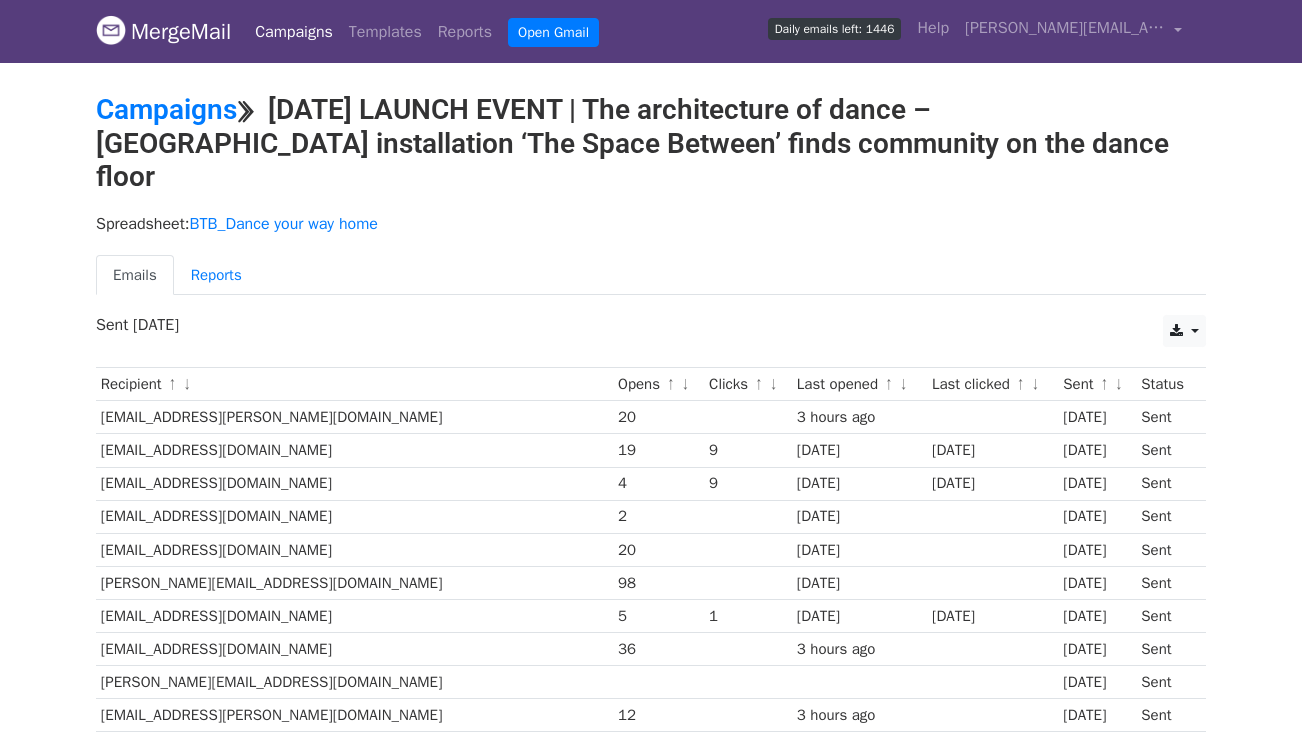 scroll, scrollTop: 0, scrollLeft: 0, axis: both 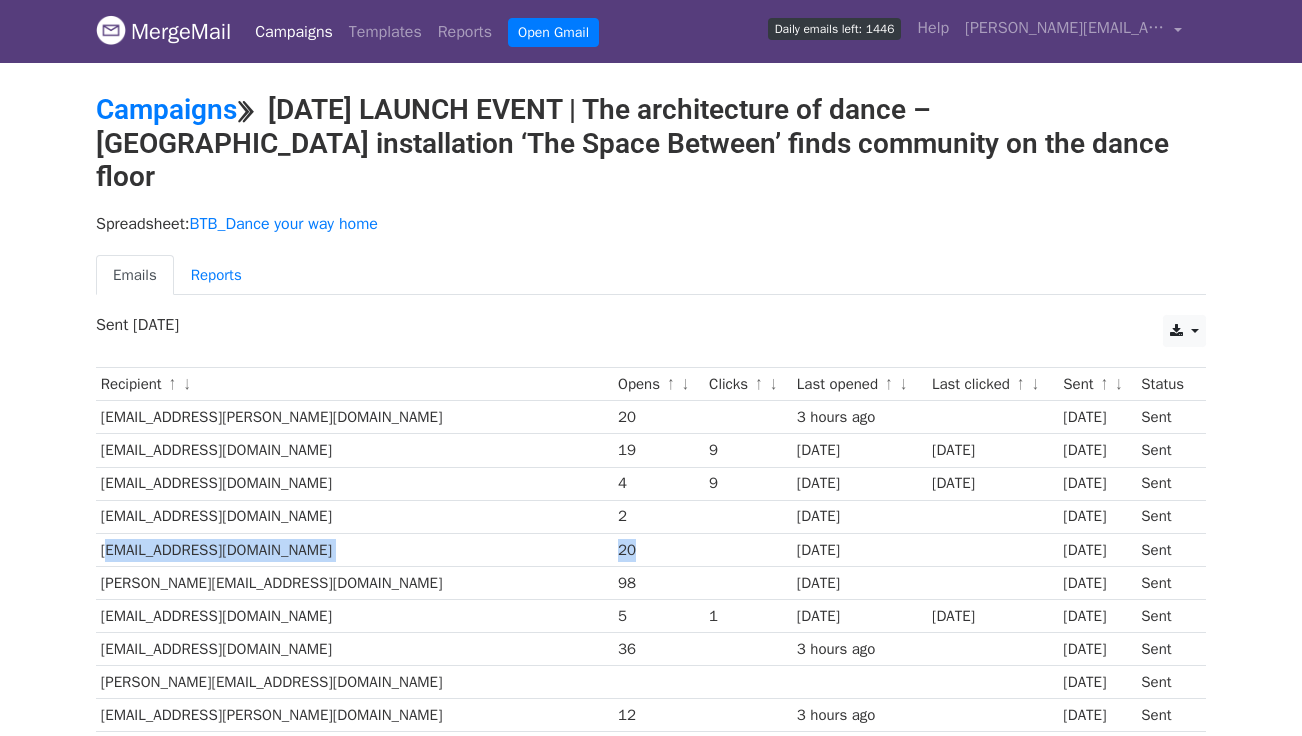 drag, startPoint x: 502, startPoint y: 518, endPoint x: 196, endPoint y: 498, distance: 306.6529 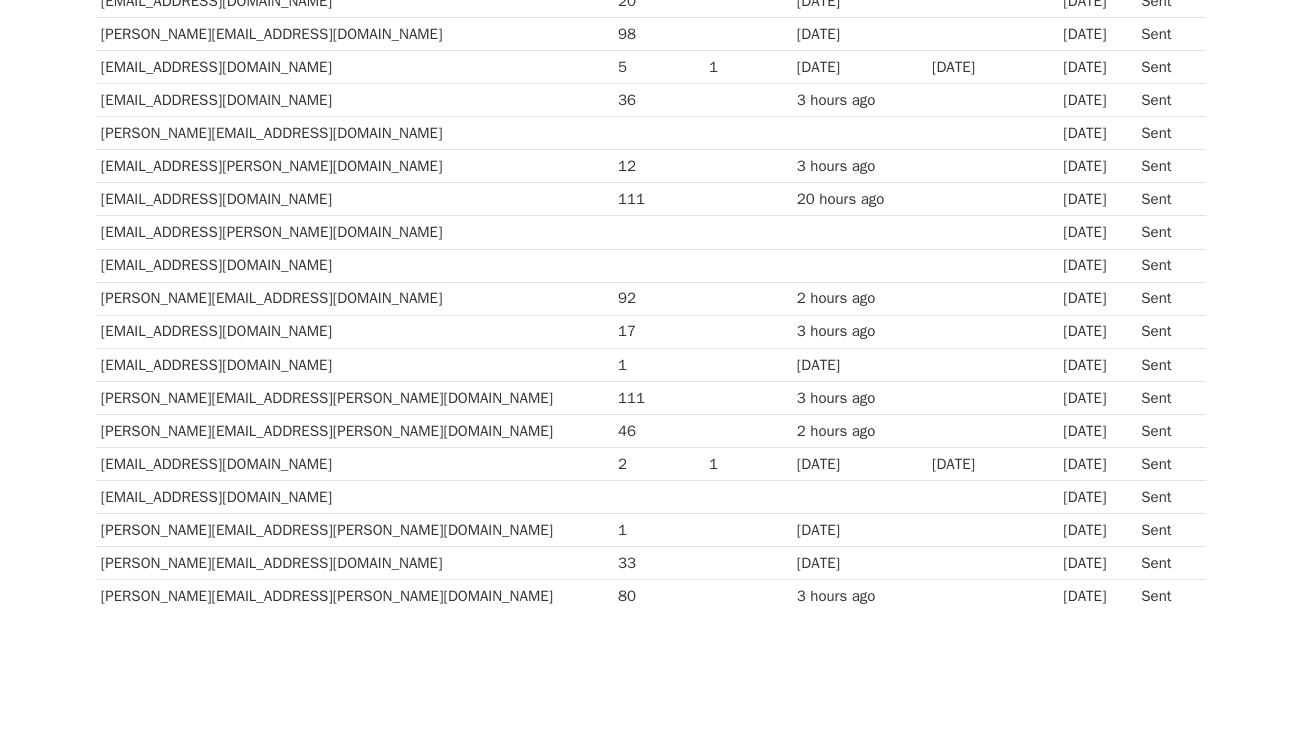 scroll, scrollTop: 545, scrollLeft: 0, axis: vertical 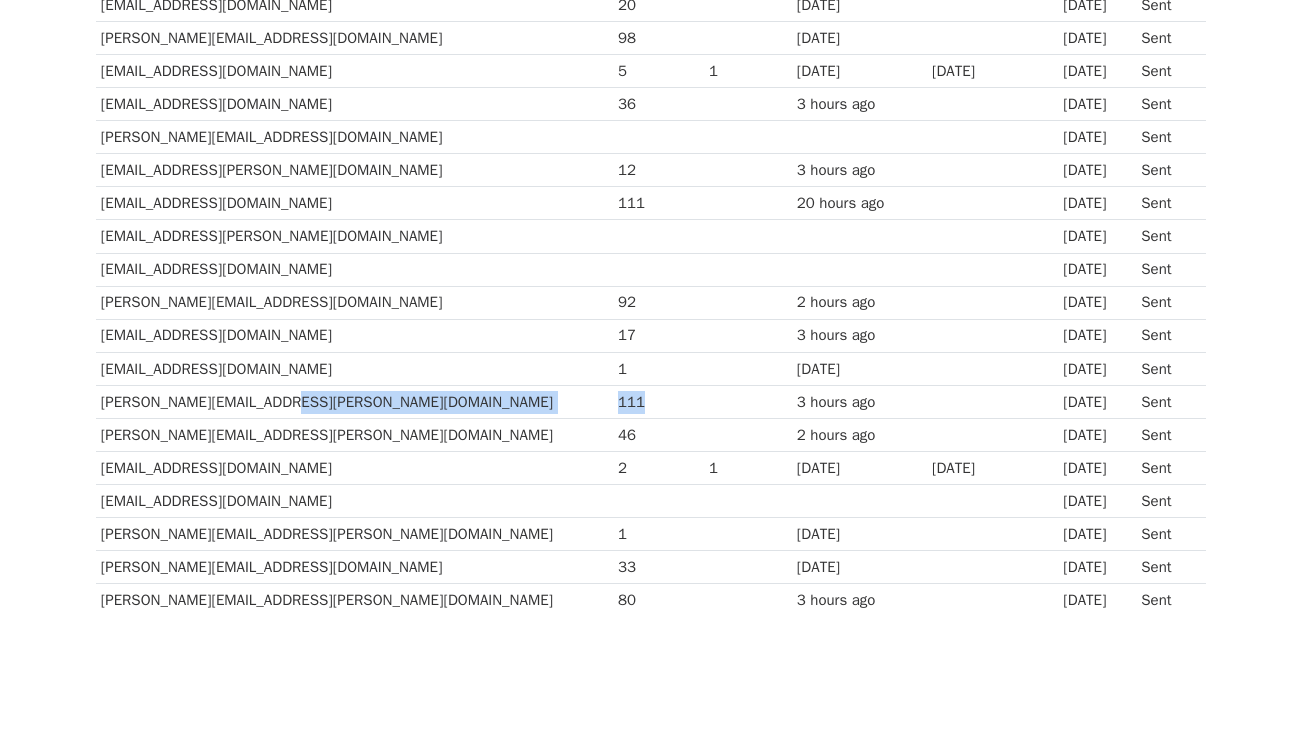 drag, startPoint x: 476, startPoint y: 370, endPoint x: 327, endPoint y: 370, distance: 149 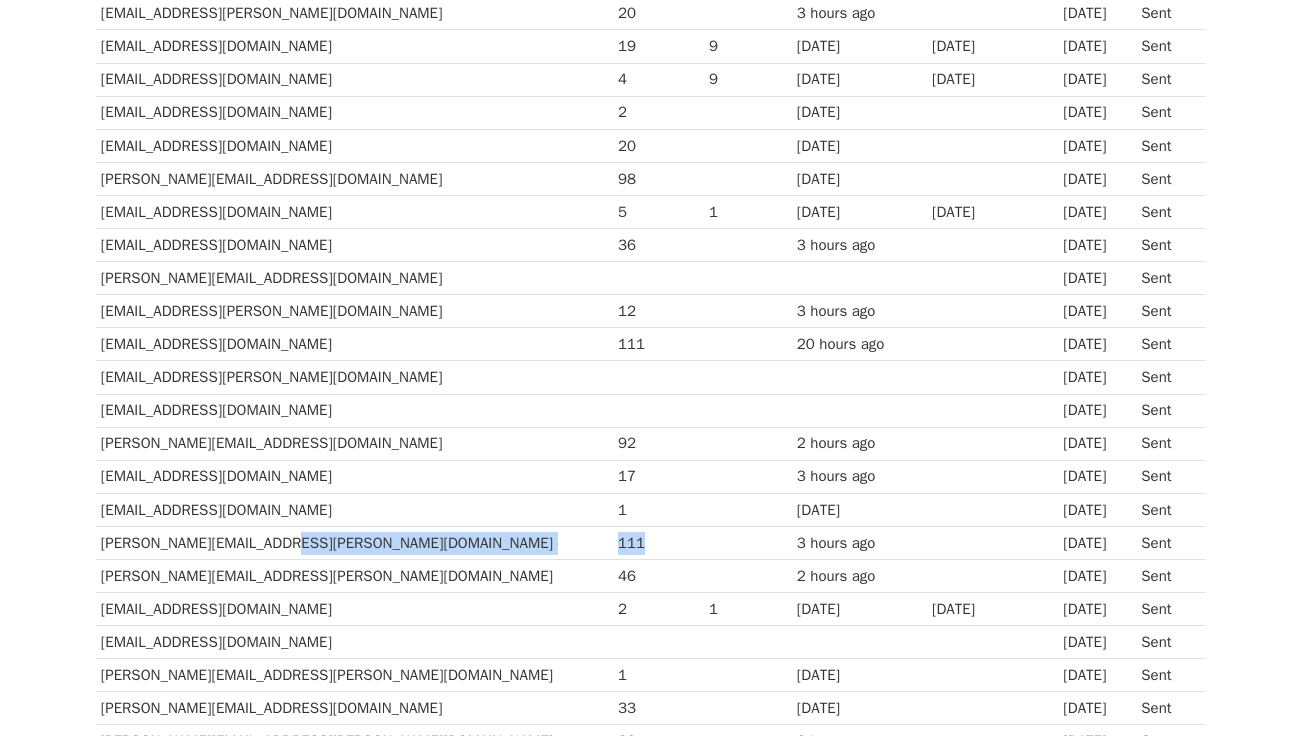 scroll, scrollTop: 425, scrollLeft: 0, axis: vertical 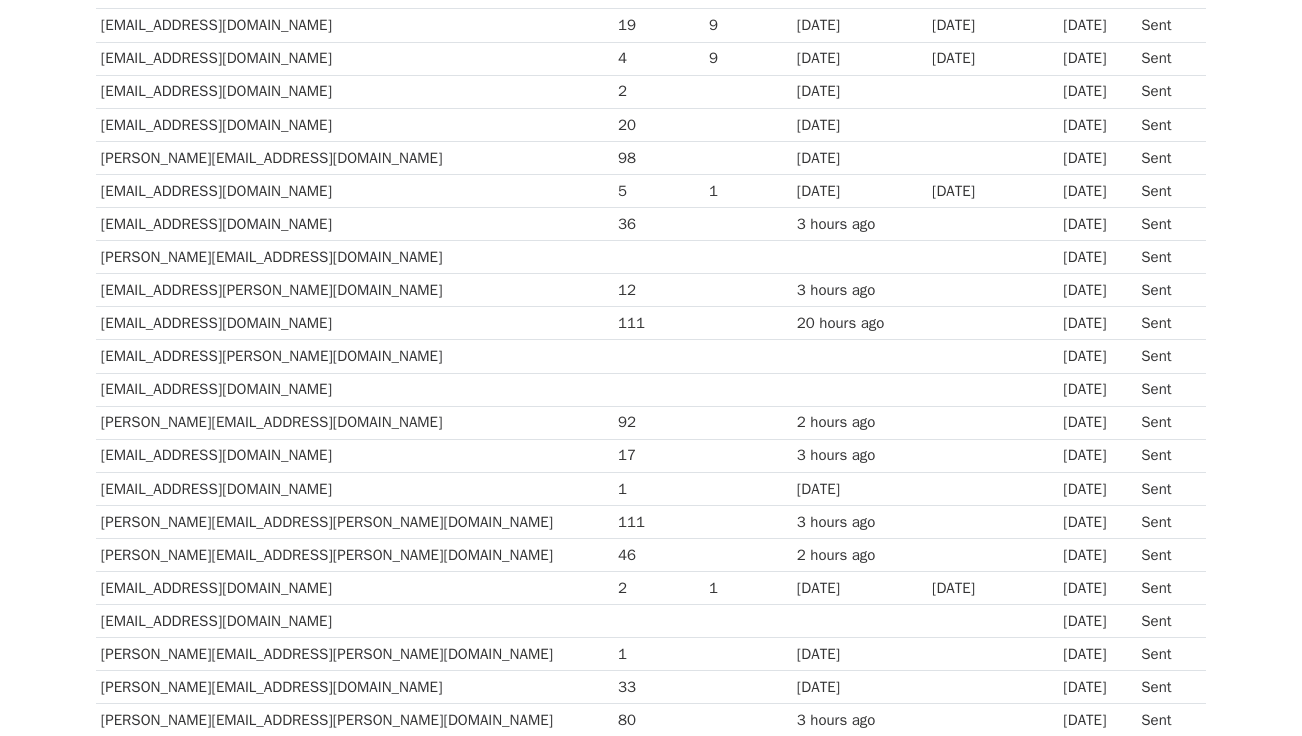 click at bounding box center [748, 422] 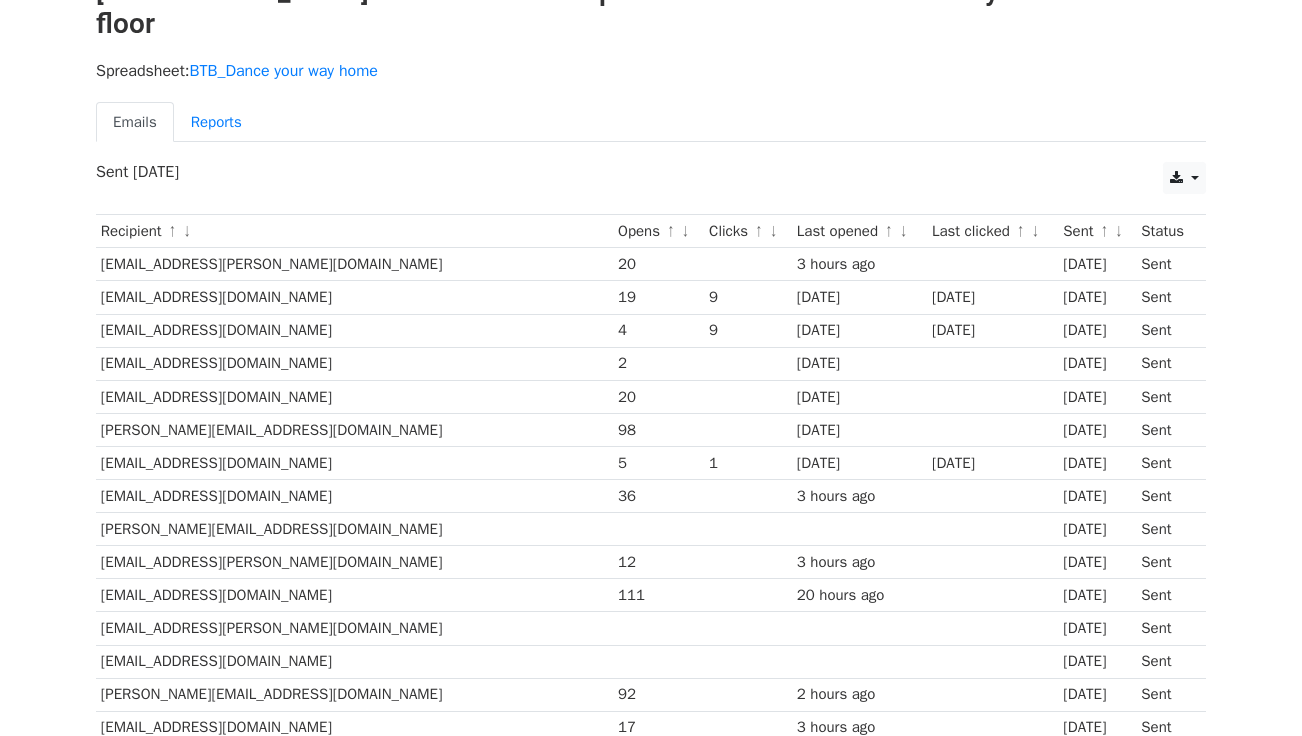 scroll, scrollTop: 0, scrollLeft: 0, axis: both 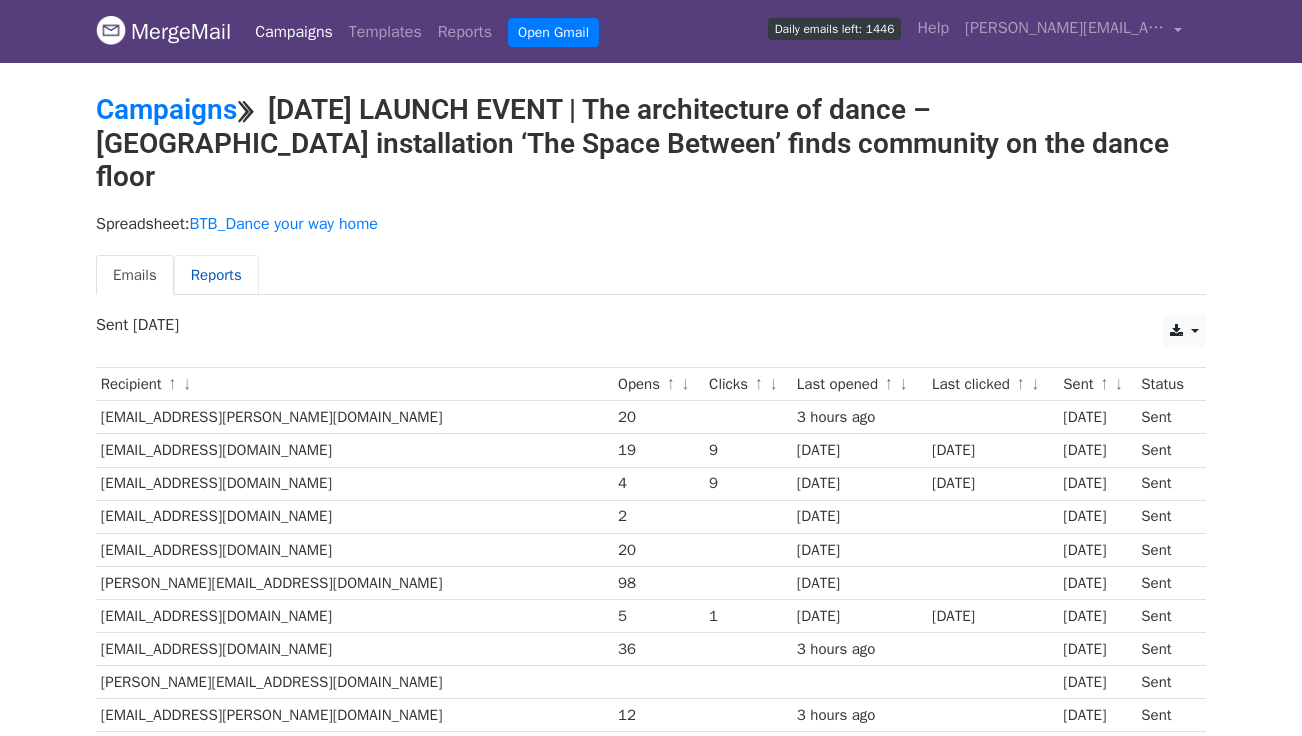 click on "Reports" at bounding box center (216, 275) 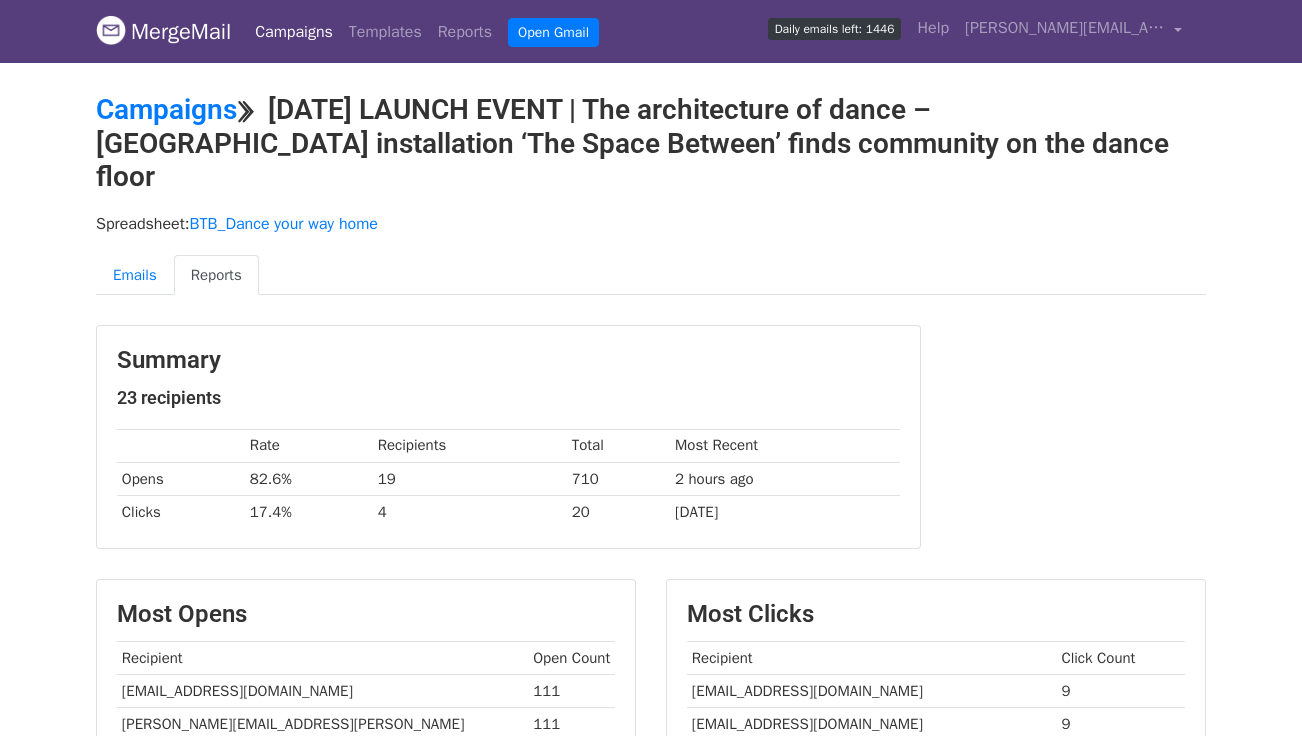 scroll, scrollTop: 0, scrollLeft: 0, axis: both 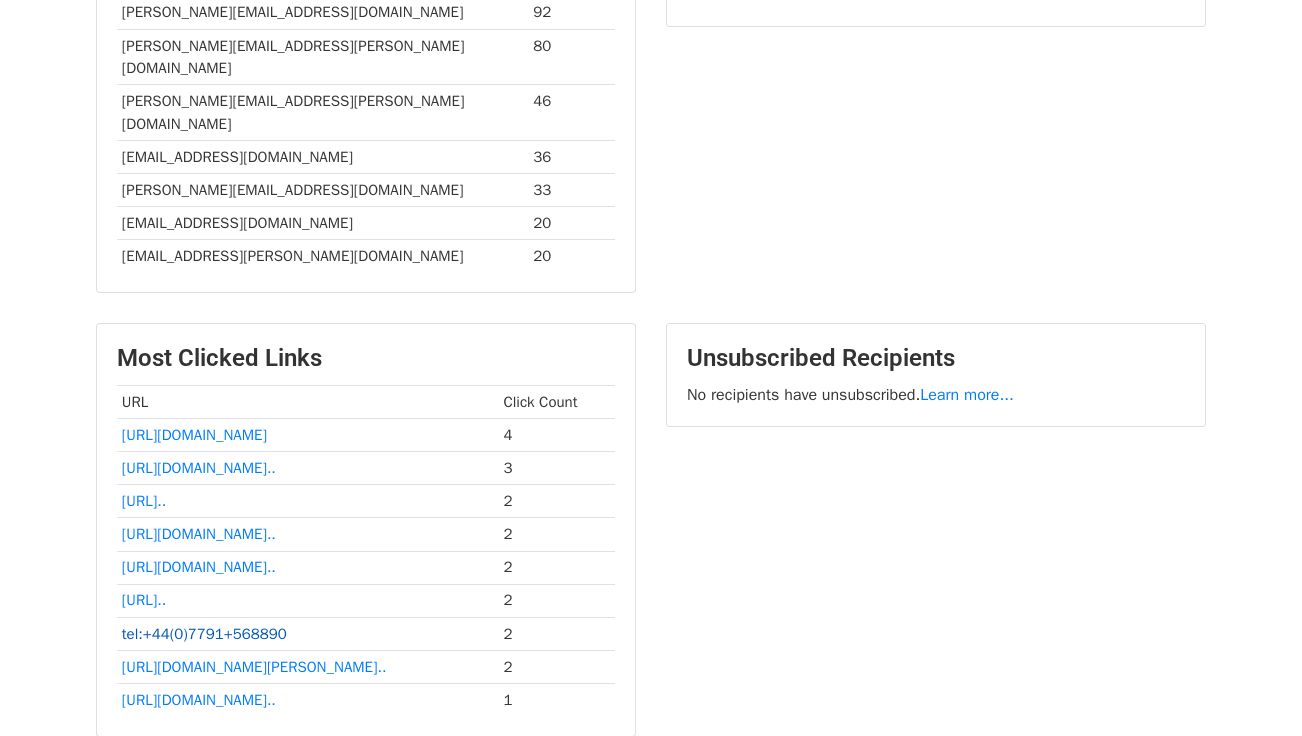 click on "tel:+44(0)7791+568890" at bounding box center (204, 634) 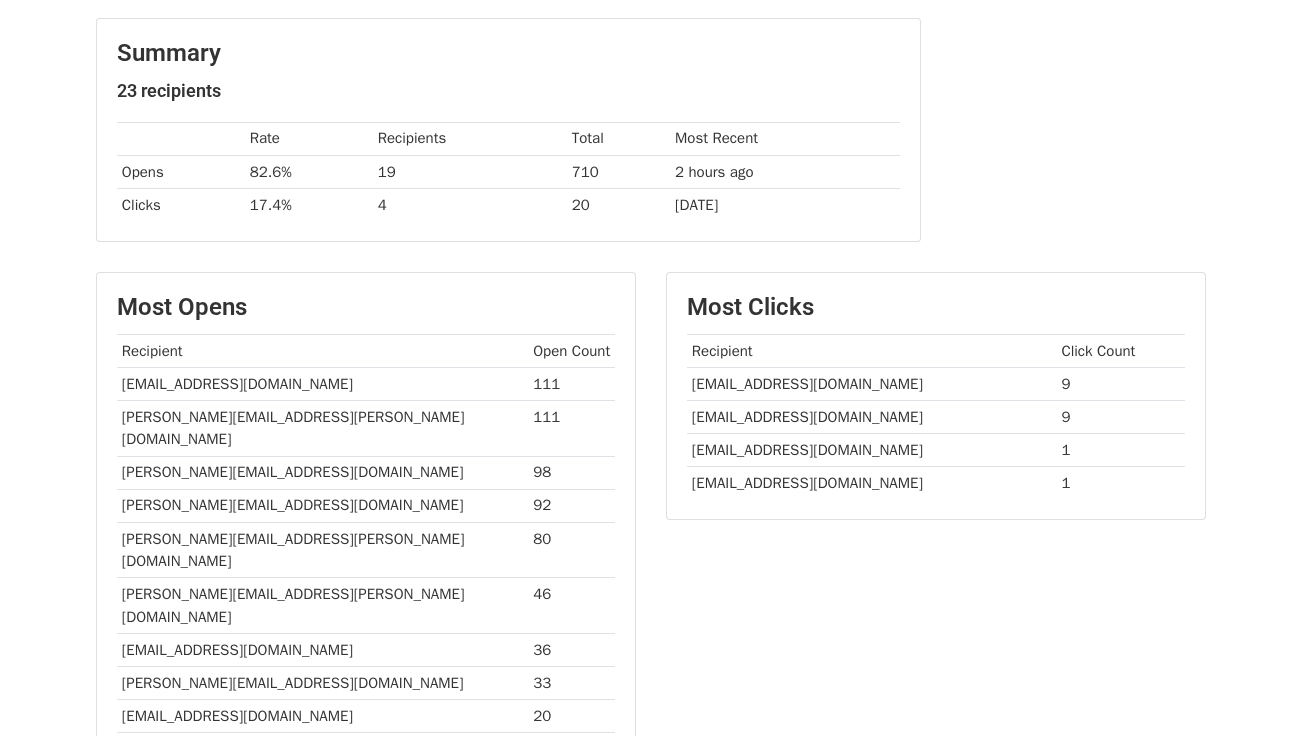 scroll, scrollTop: 308, scrollLeft: 0, axis: vertical 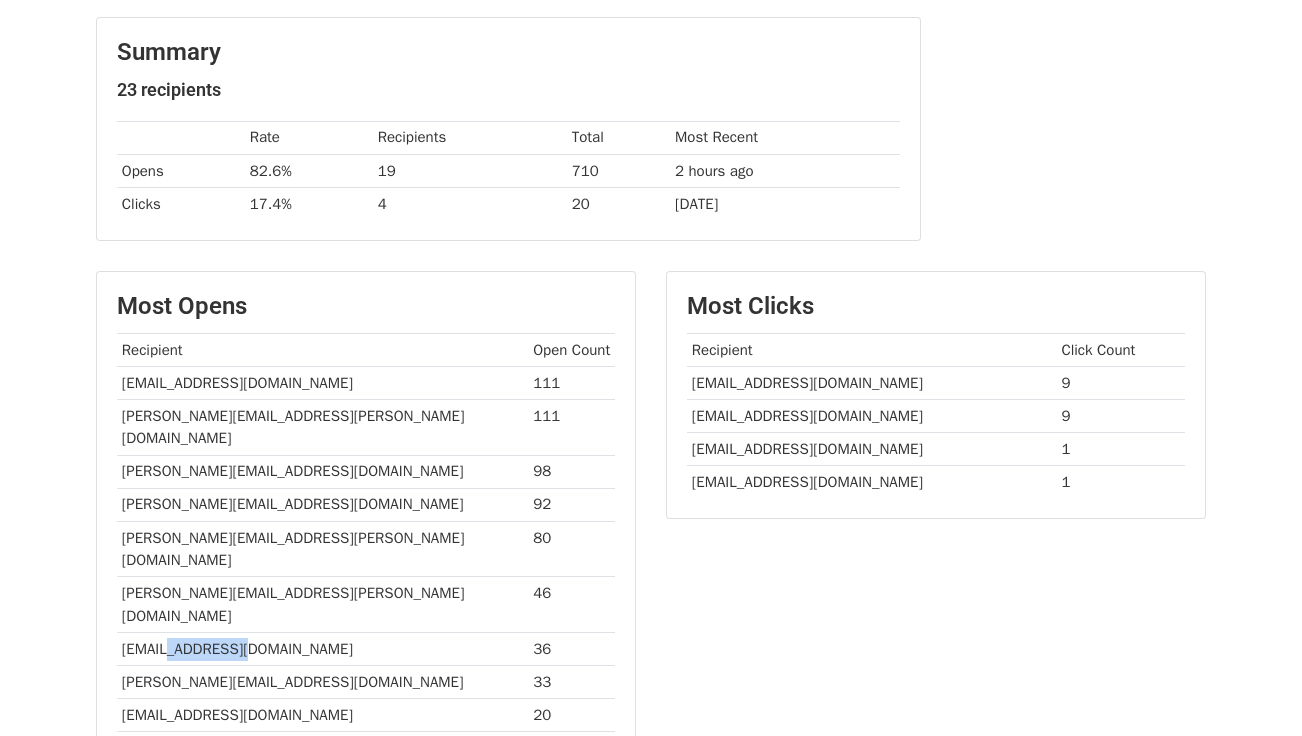 drag, startPoint x: 303, startPoint y: 540, endPoint x: 157, endPoint y: 536, distance: 146.05478 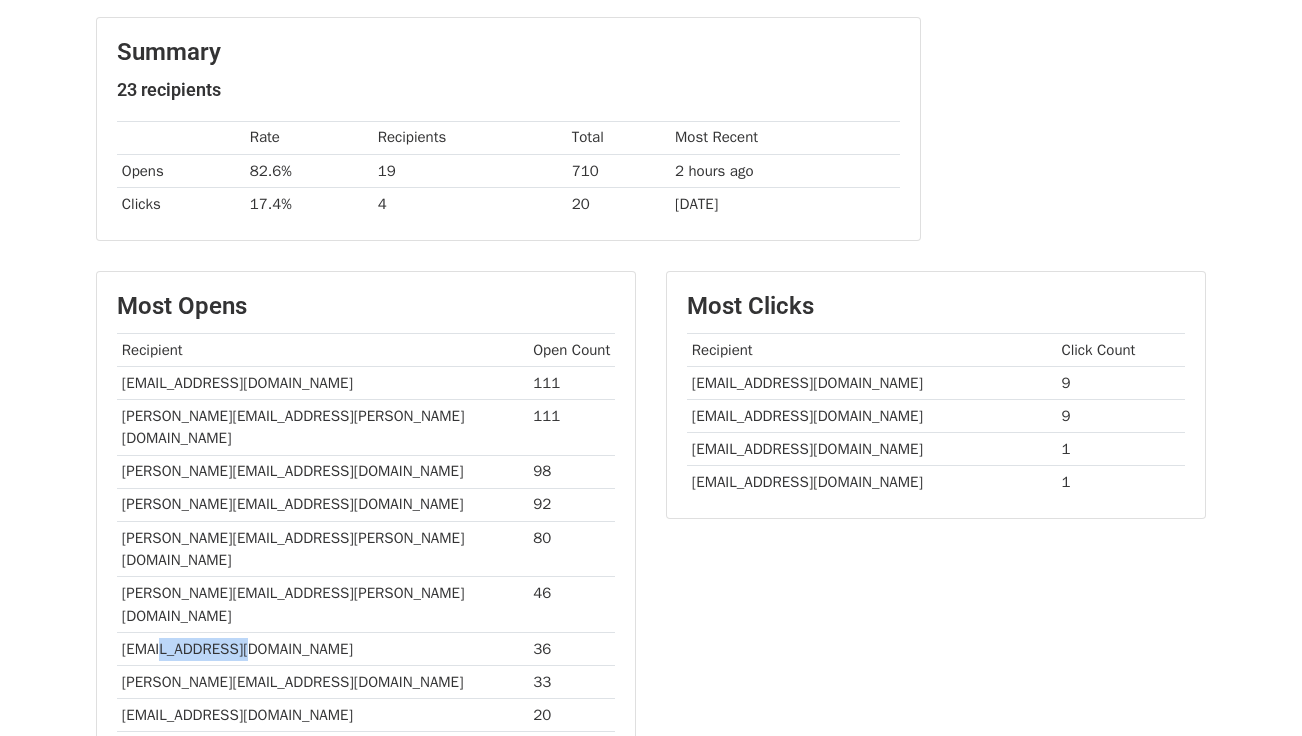 click on "[EMAIL_ADDRESS][DOMAIN_NAME]" at bounding box center (322, 648) 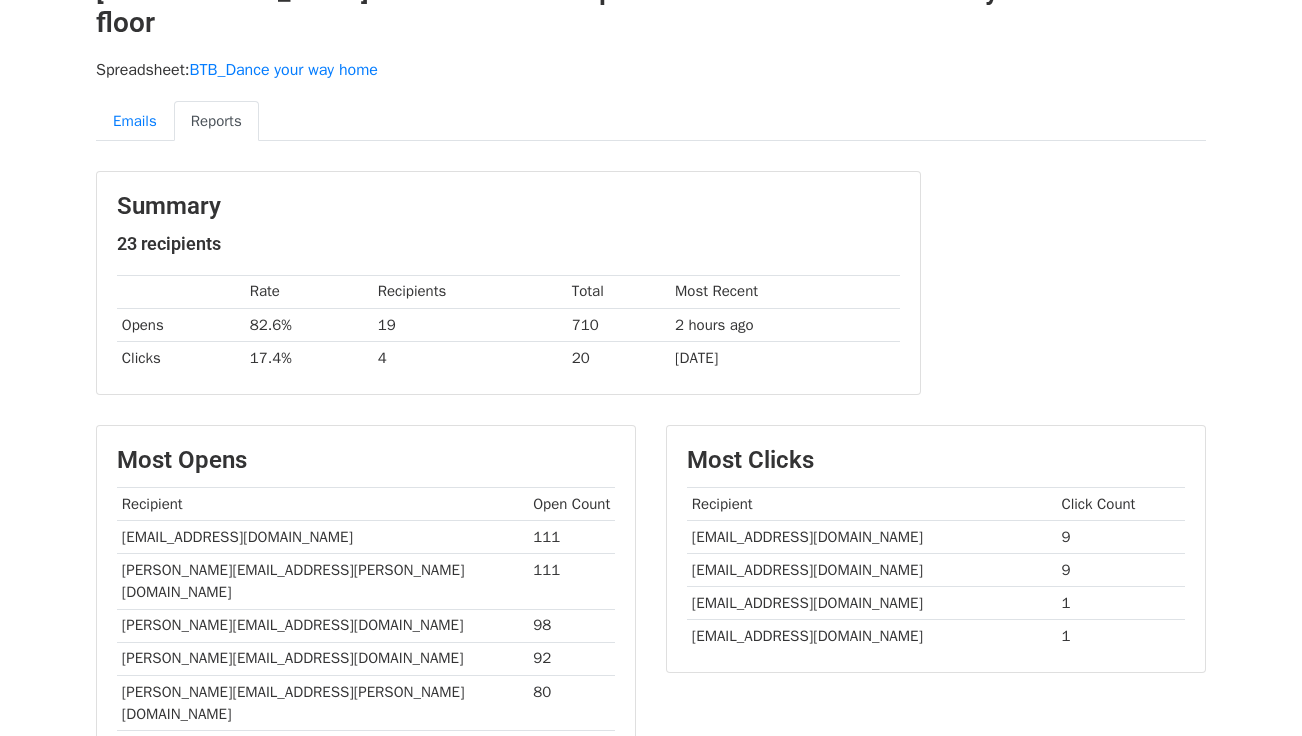 scroll, scrollTop: 120, scrollLeft: 0, axis: vertical 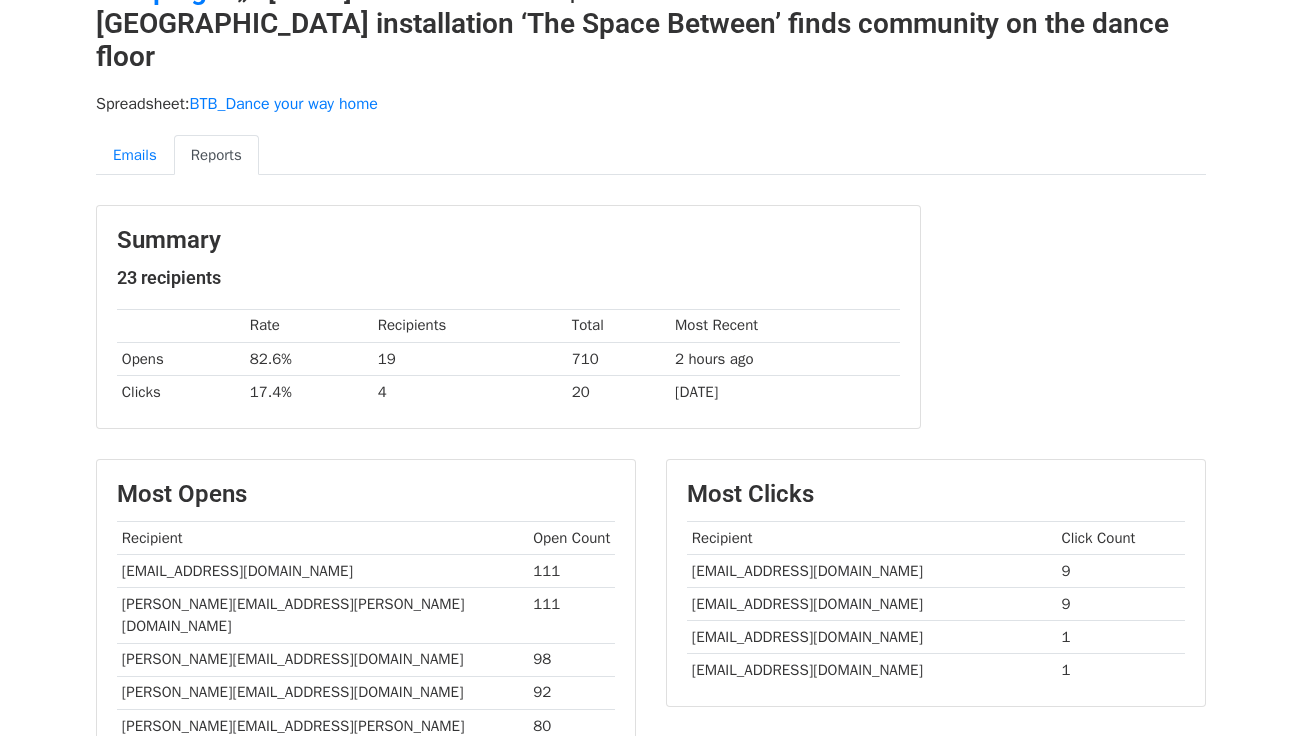 click on "Emails
Reports" at bounding box center (651, 160) 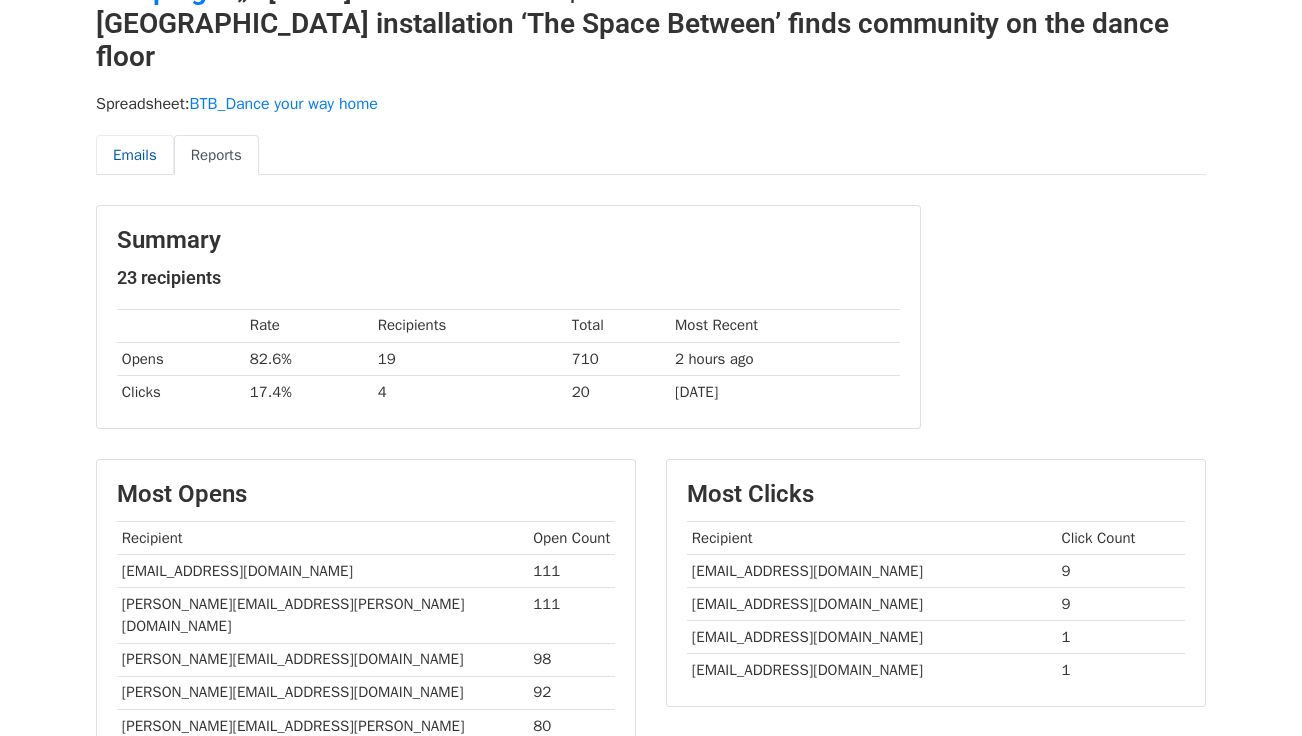 click on "Emails" at bounding box center [135, 155] 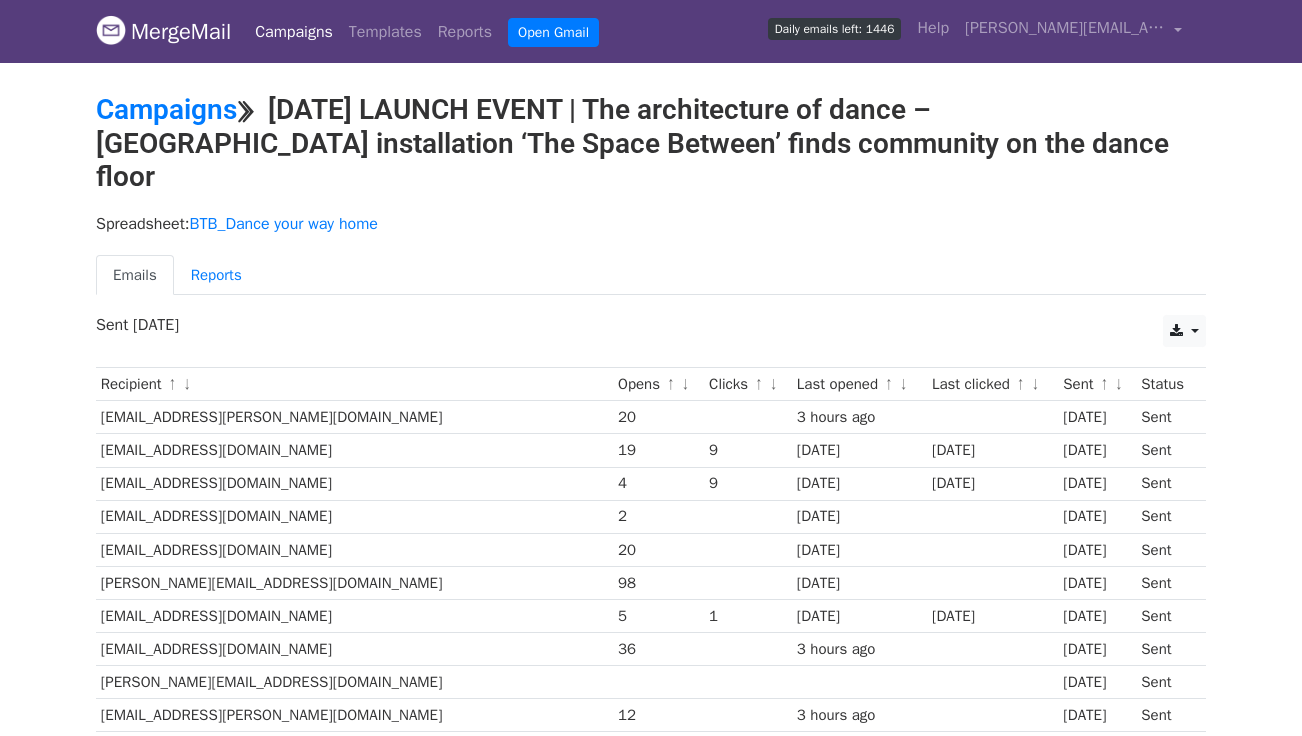 scroll, scrollTop: 0, scrollLeft: 0, axis: both 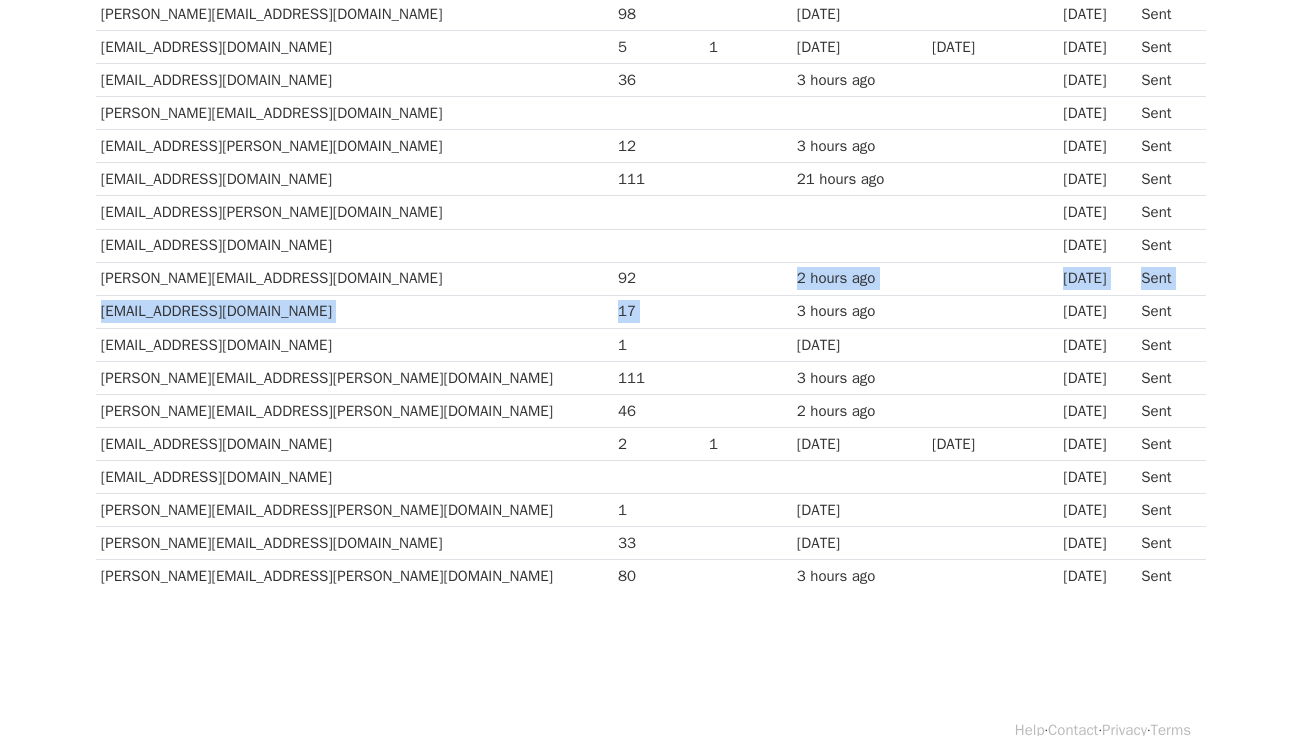 drag, startPoint x: 653, startPoint y: 277, endPoint x: 585, endPoint y: 251, distance: 72.8011 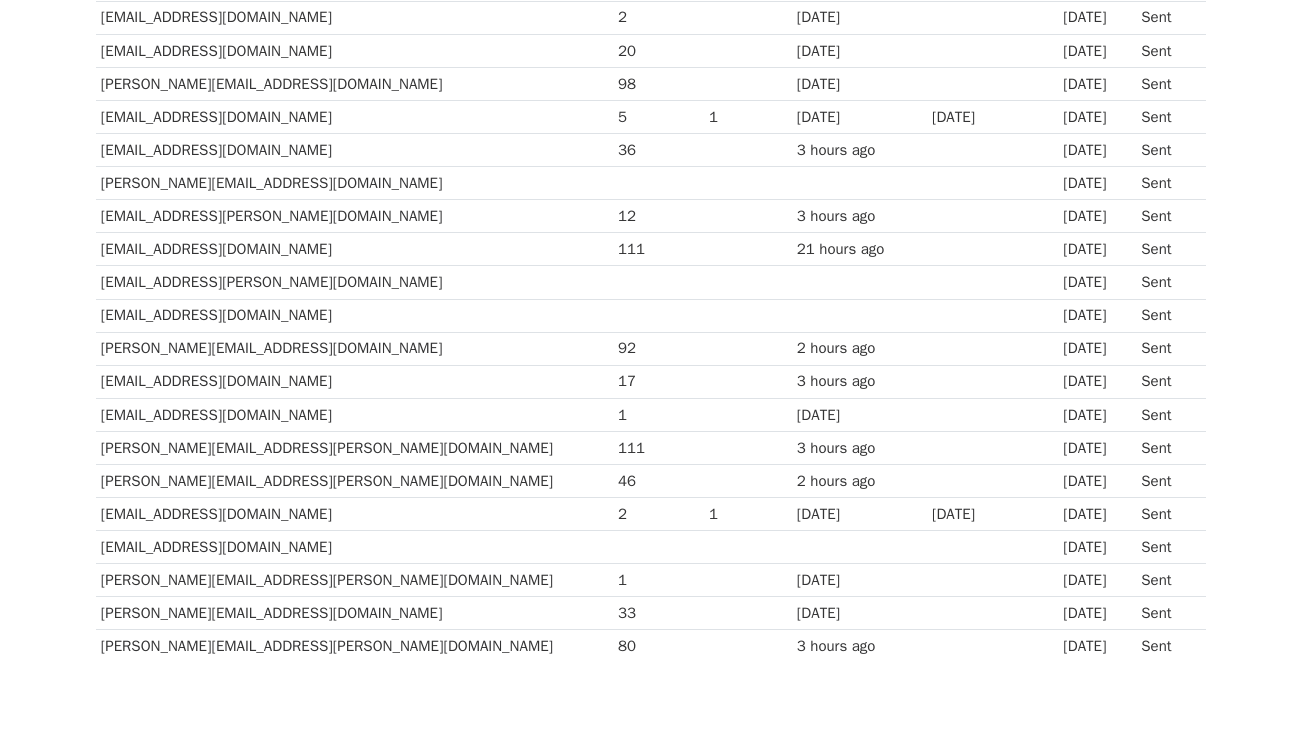click at bounding box center (748, 249) 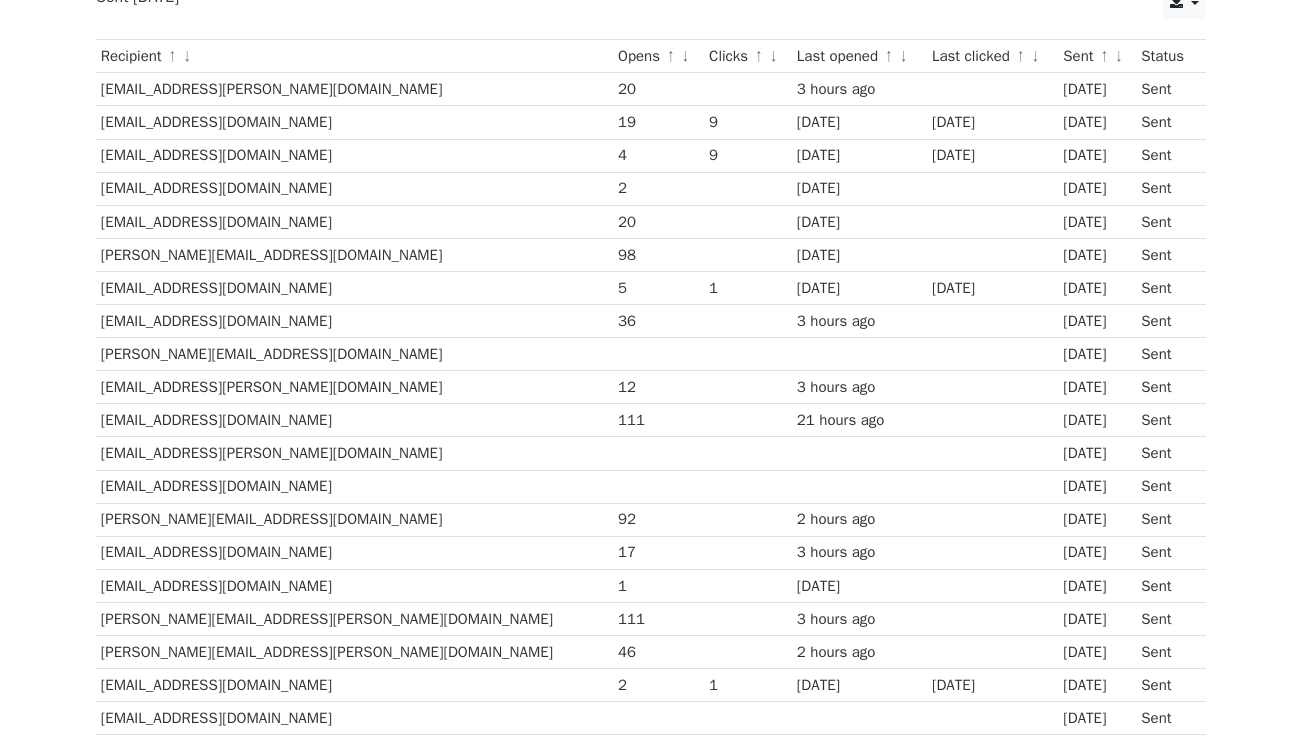 scroll, scrollTop: 329, scrollLeft: 0, axis: vertical 